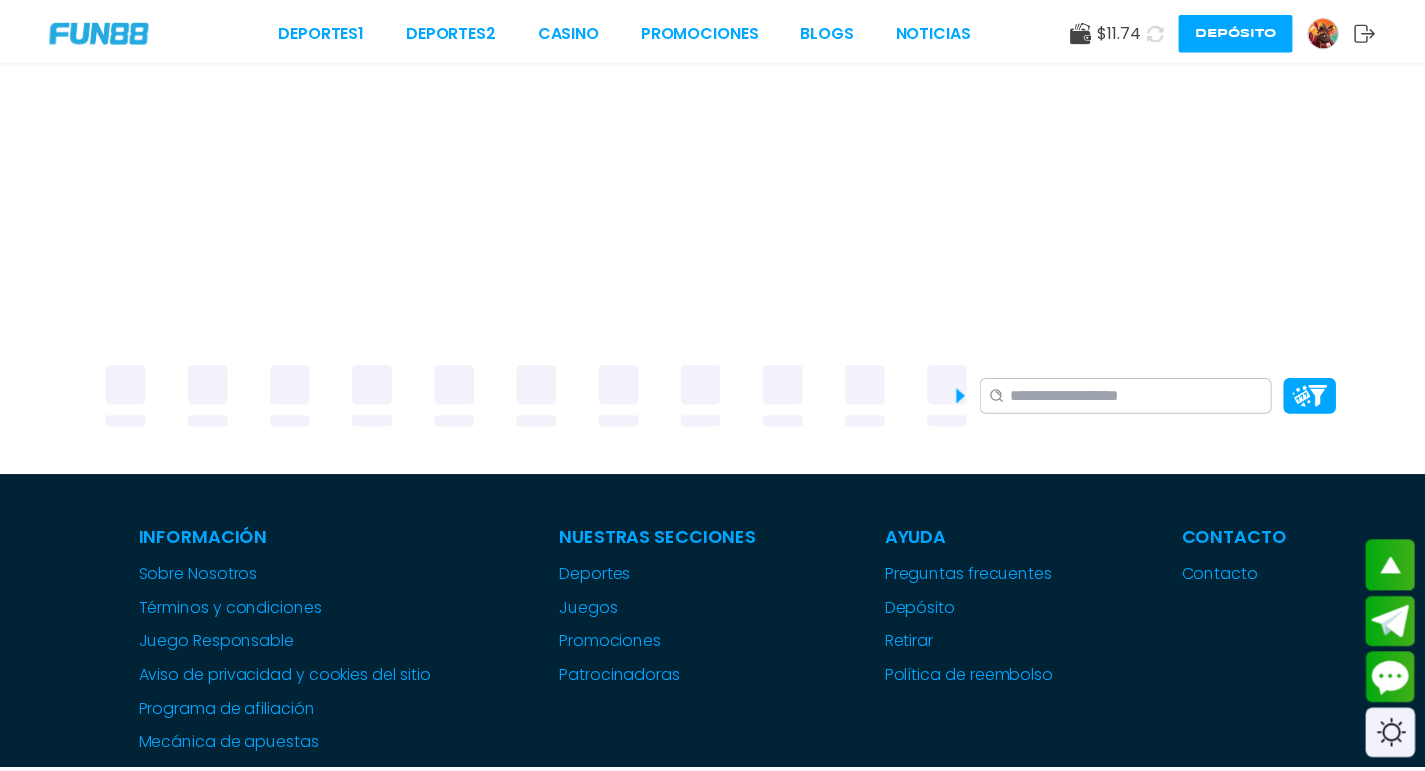 scroll, scrollTop: 500, scrollLeft: 0, axis: vertical 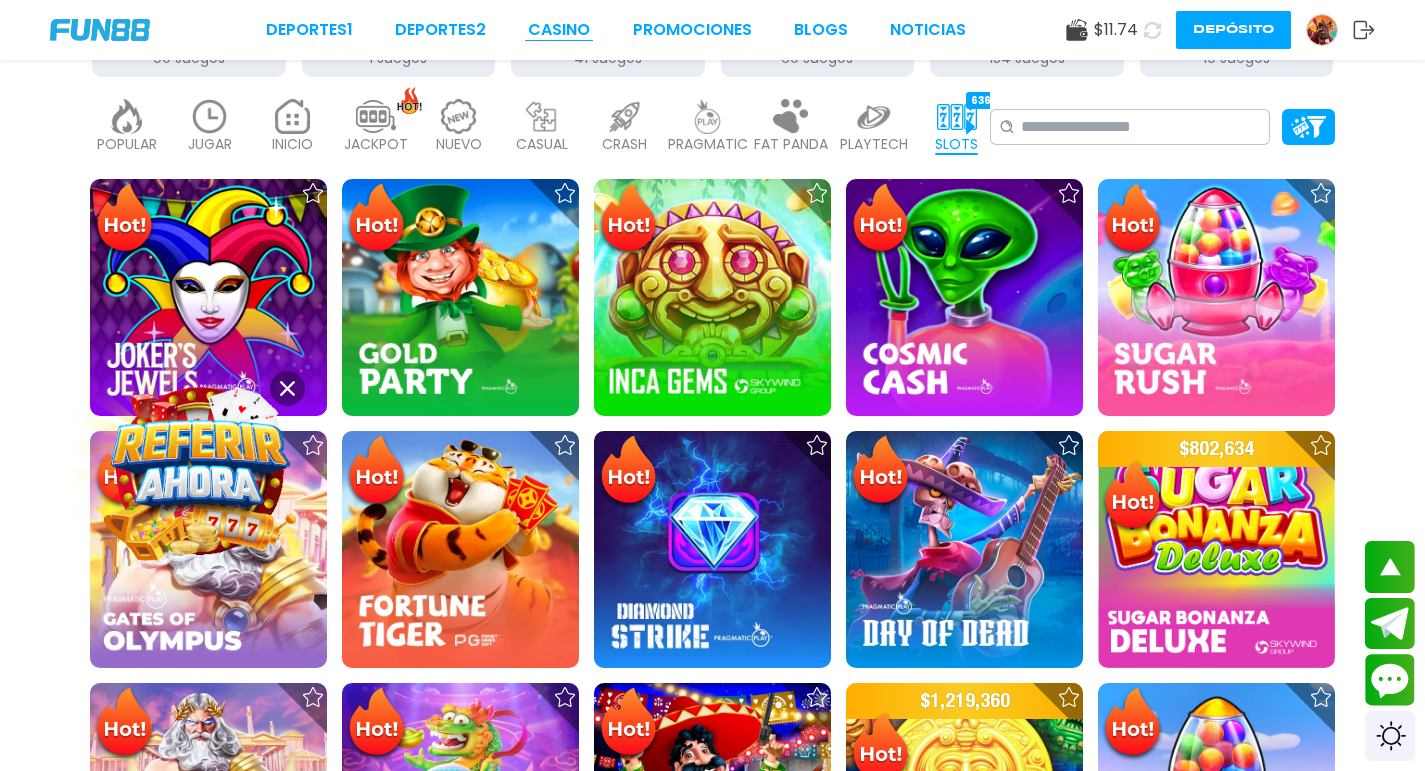 click on "CASINO" at bounding box center [559, 30] 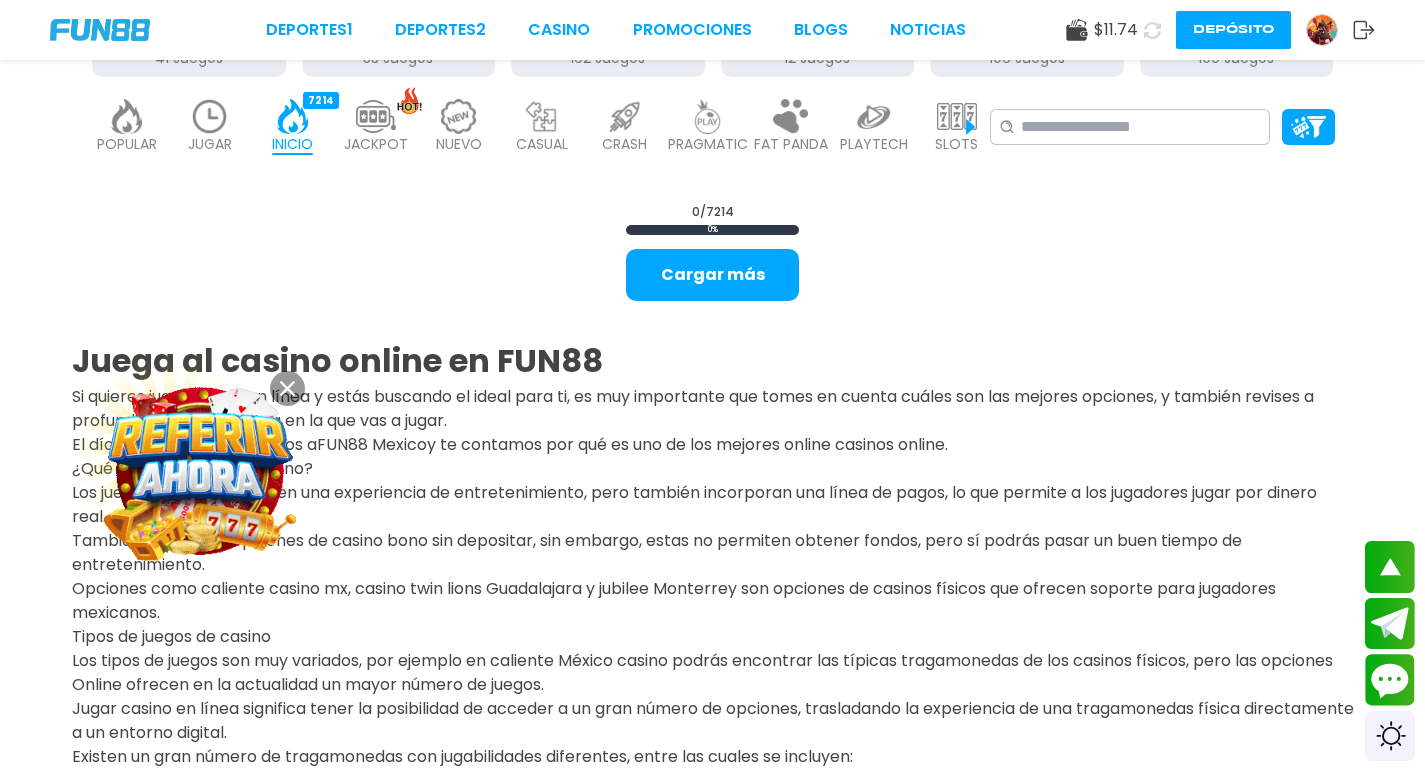 click on "¡FELICIDADES lxxxxat! GANADOR DESTACADO DE FUN88, RECIENTEMENTE GANÓ $19,019.00 EN UNA APUESTA DE $38.00 EN Beach Life ¡FELICIDADES caxxxxo9! GANADOR DESTACADO DE FUN88, RECIENTEMENTE GANÓ $5,706.12 EN UNA APUESTA DE $2.40 EN Gates of Hades ¡FELICIDADES gerxxxxga1! GANADOR DESTACADO DE FUN88, RECIENTEMENTE GANÓ $6,000.00 EN UNA APUESTA DE $60.00 EN Fortune Mouse Proveedores de juego MÁS 3Oaks 70   Juegos Aspect 1   Juegos Atomic 41   Juegos BELATRA GAMES 53   Juegos BGaming 162   Juegos Betgames 12   Juegos BluePrint 106   Juegos Booming Games 109   Juegos Caleta 114   Juegos EVOPLAY 211   Juegos Endorphina 168   Juegos Everymatrix 130   Juegos Evolution 339   Juegos Expanse 47   Juegos Ezugi 95   Juegos FC 45   Juegos Funky 2   Juegos GameArt 87   Juegos Games Global 79   Juegos GamoMat 192   Juegos Habanero 207   Juegos Hacksaw 458   Juegos IMoon 2   Juegos InBet 430   Juegos IndigoMagic 53   Juegos JiLi 164   Juegos Kalamba 111   Juegos Kiron 27   Juegos MICRO GAMING 326   Juegos MPlay 20   Juegos" at bounding box center (712, 809) 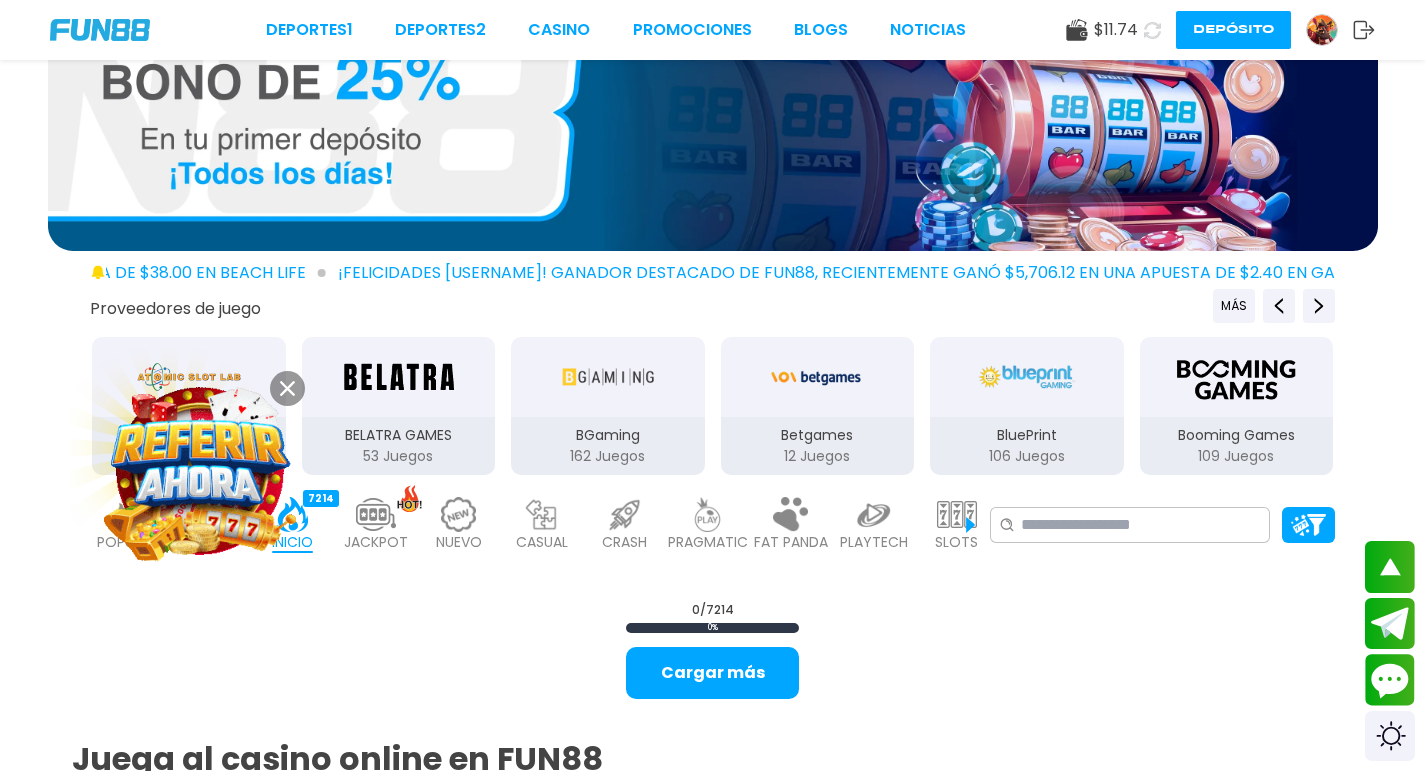 scroll, scrollTop: 200, scrollLeft: 0, axis: vertical 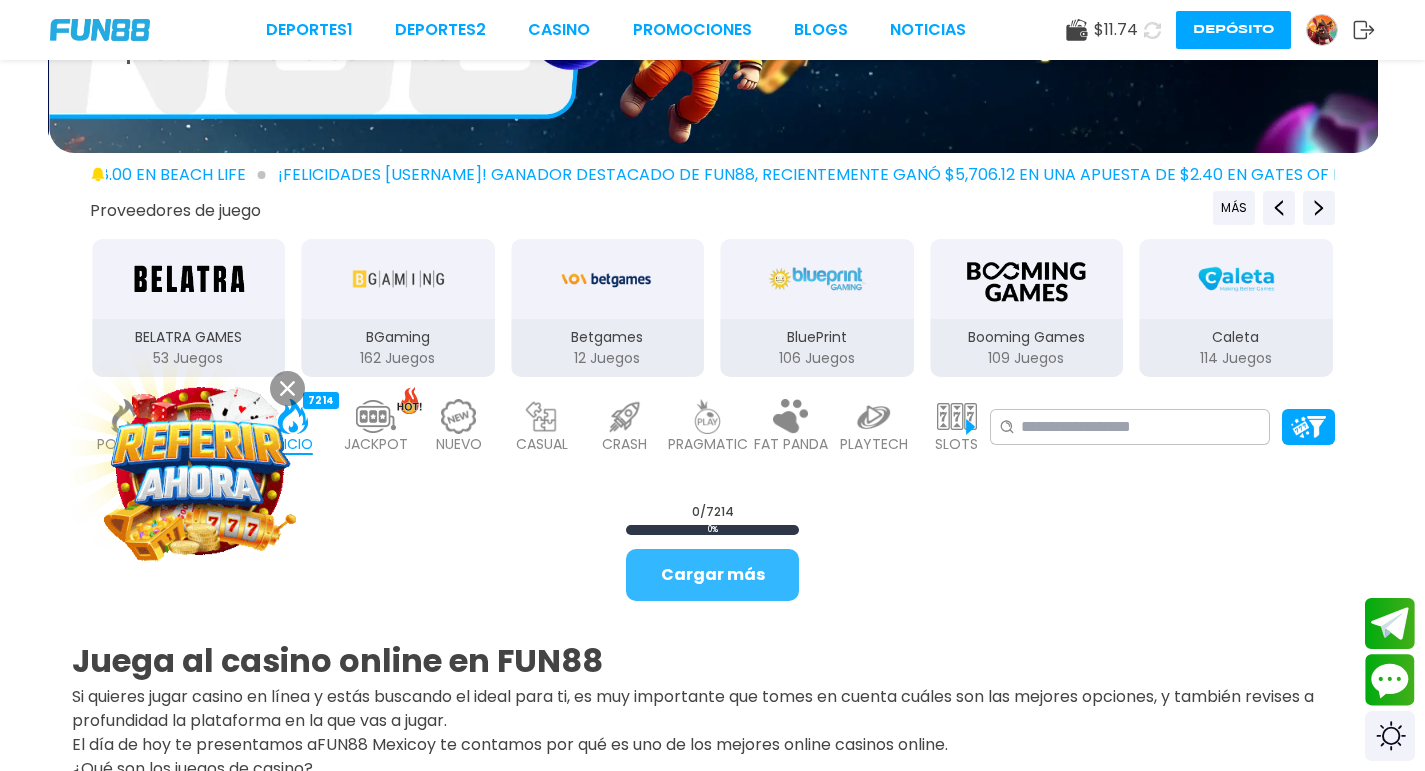 click on "Cargar más" at bounding box center [712, 575] 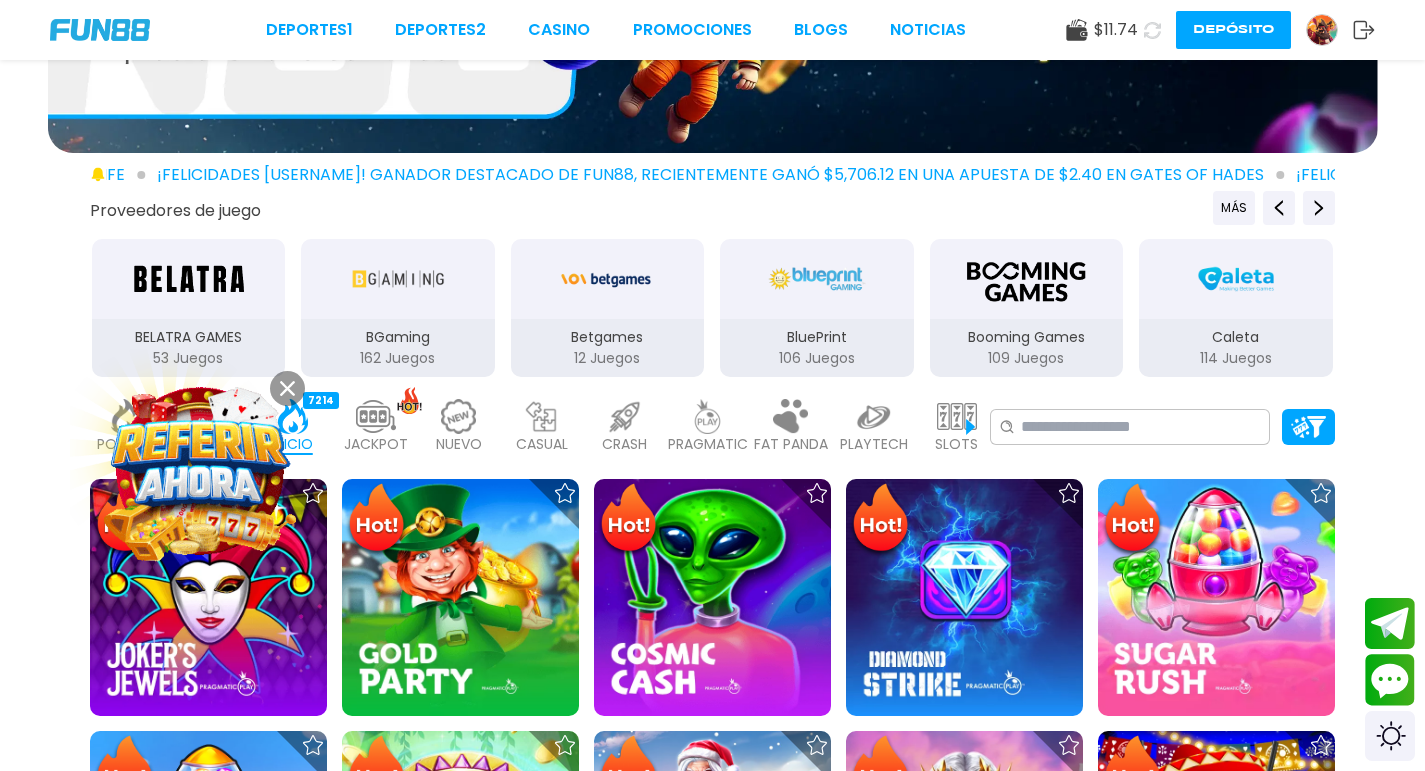 click 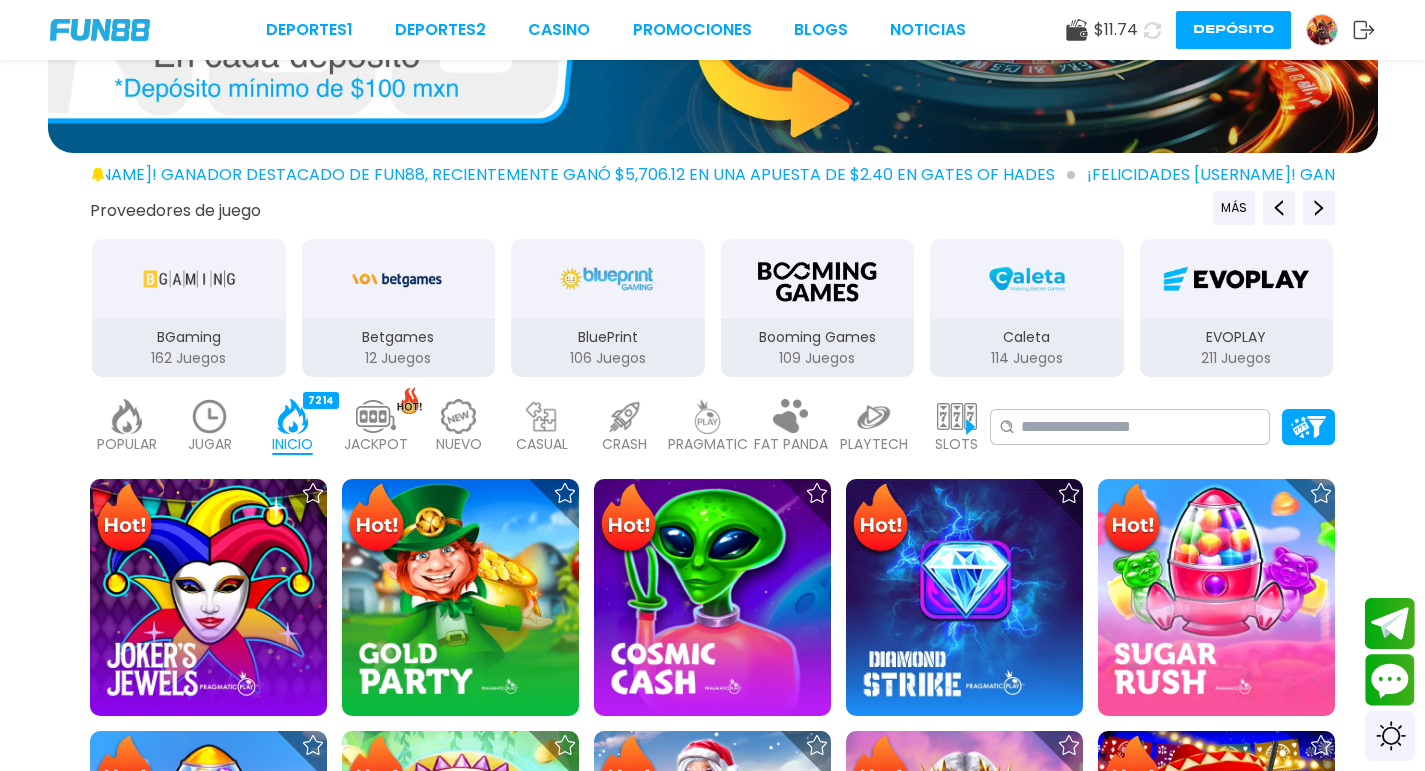 click at bounding box center (957, 416) 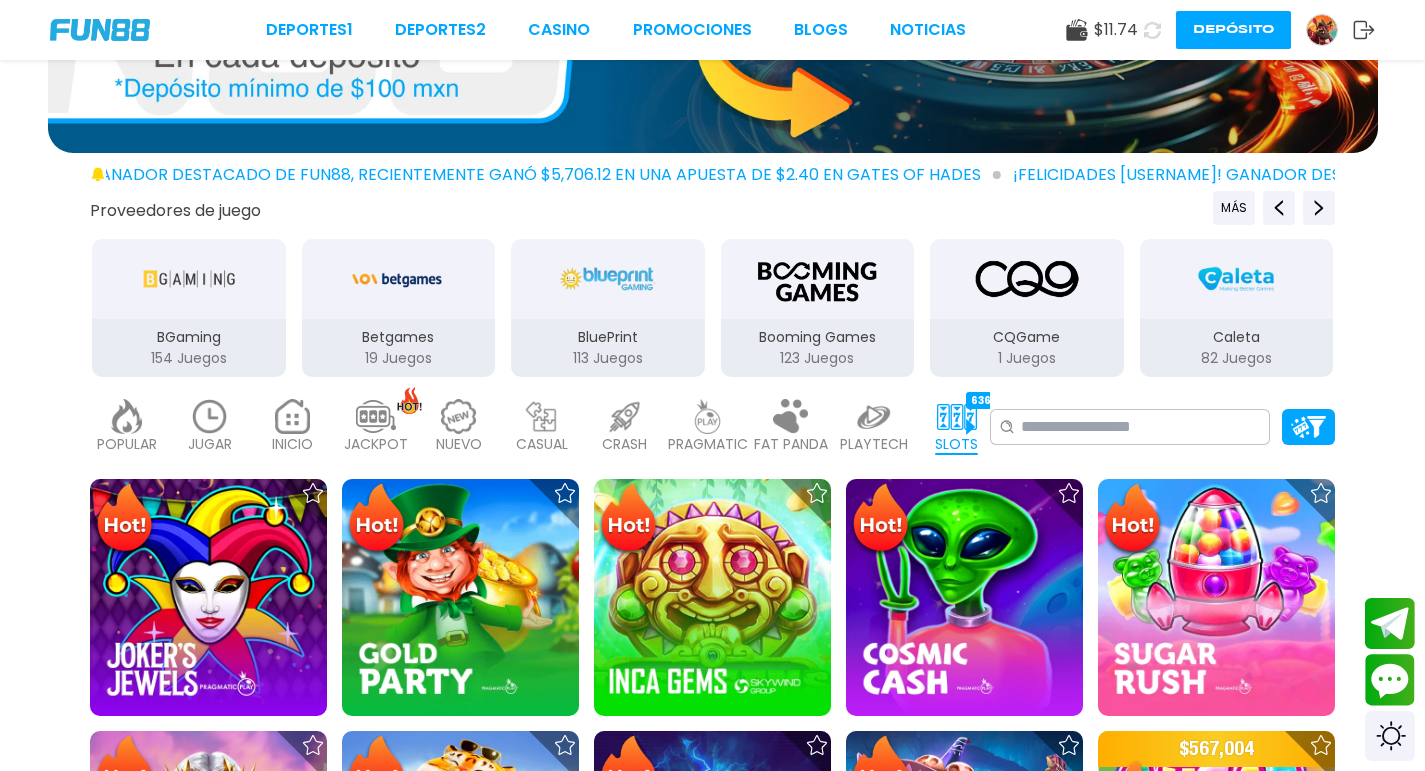 click at bounding box center [957, 416] 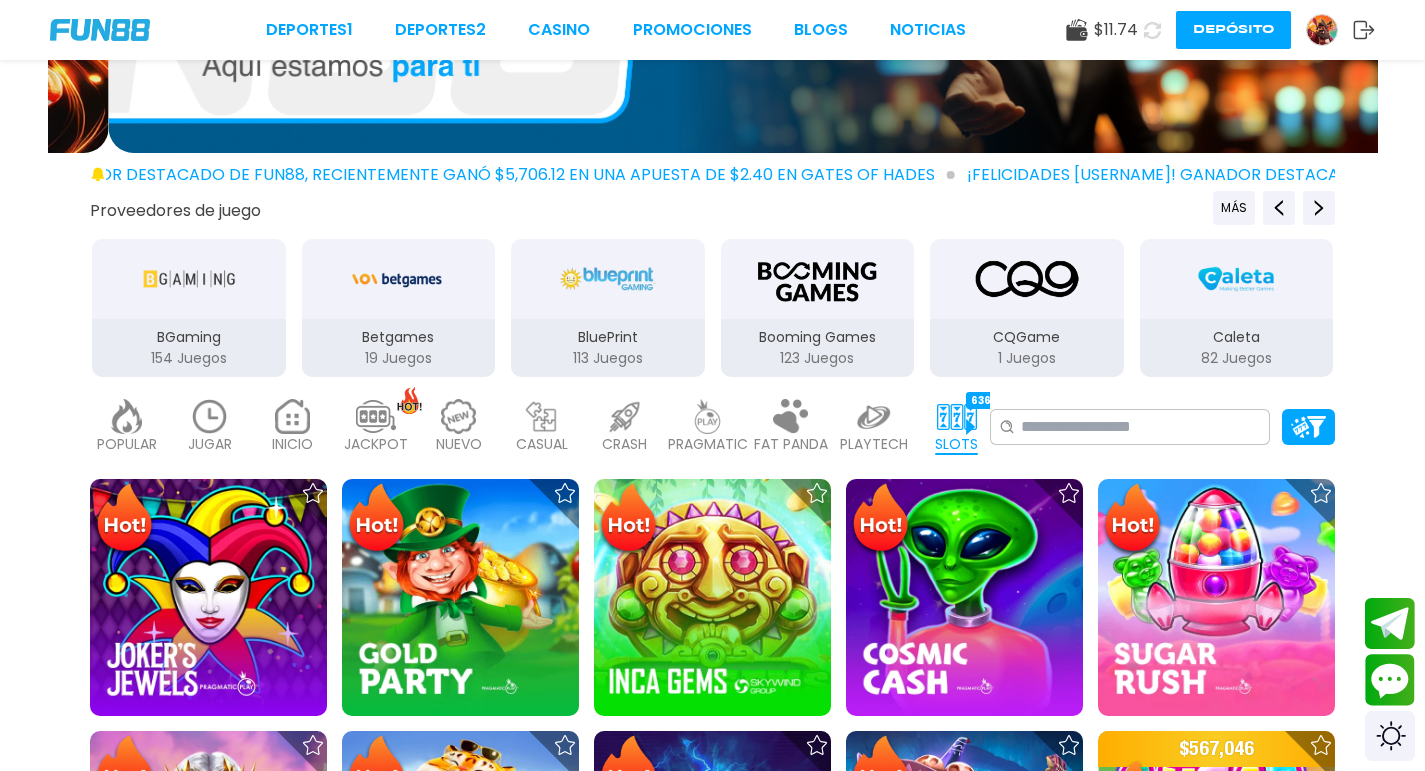 click on "SLOTS 6365" at bounding box center (956, 427) 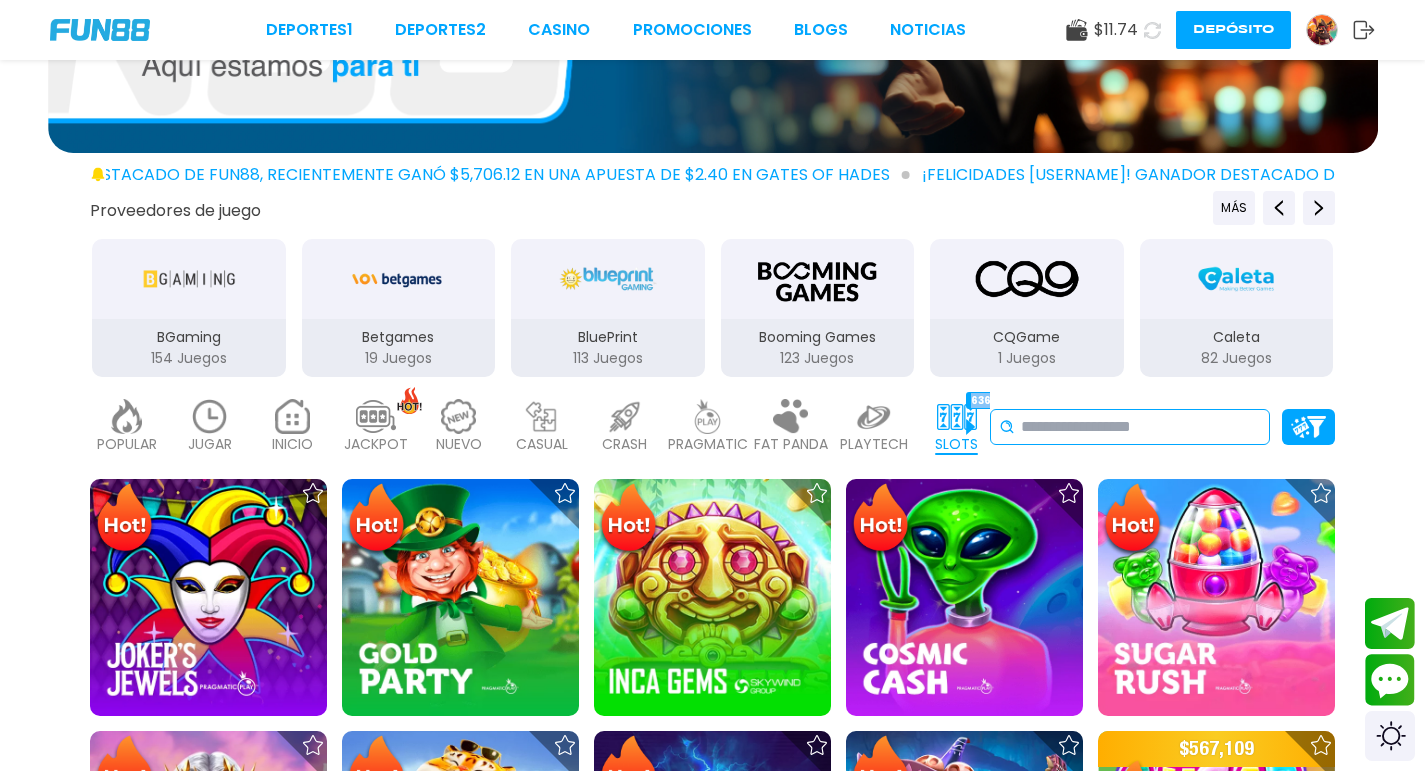 click on "POPULAR 40 JUGAR 19 INICIO 7214 JACKPOT 133 NUEVO 977 CASUAL 17 CRASH 33 PRAGMATIC 492 FAT PANDA 9 PLAYTECH 41 SLOTS 6365 BINGO 142 EN VIVO 851 CARTAS 194 OTROS 330 FAVORITOS 2 No se ha encontrado ningún juego." at bounding box center [712, 427] 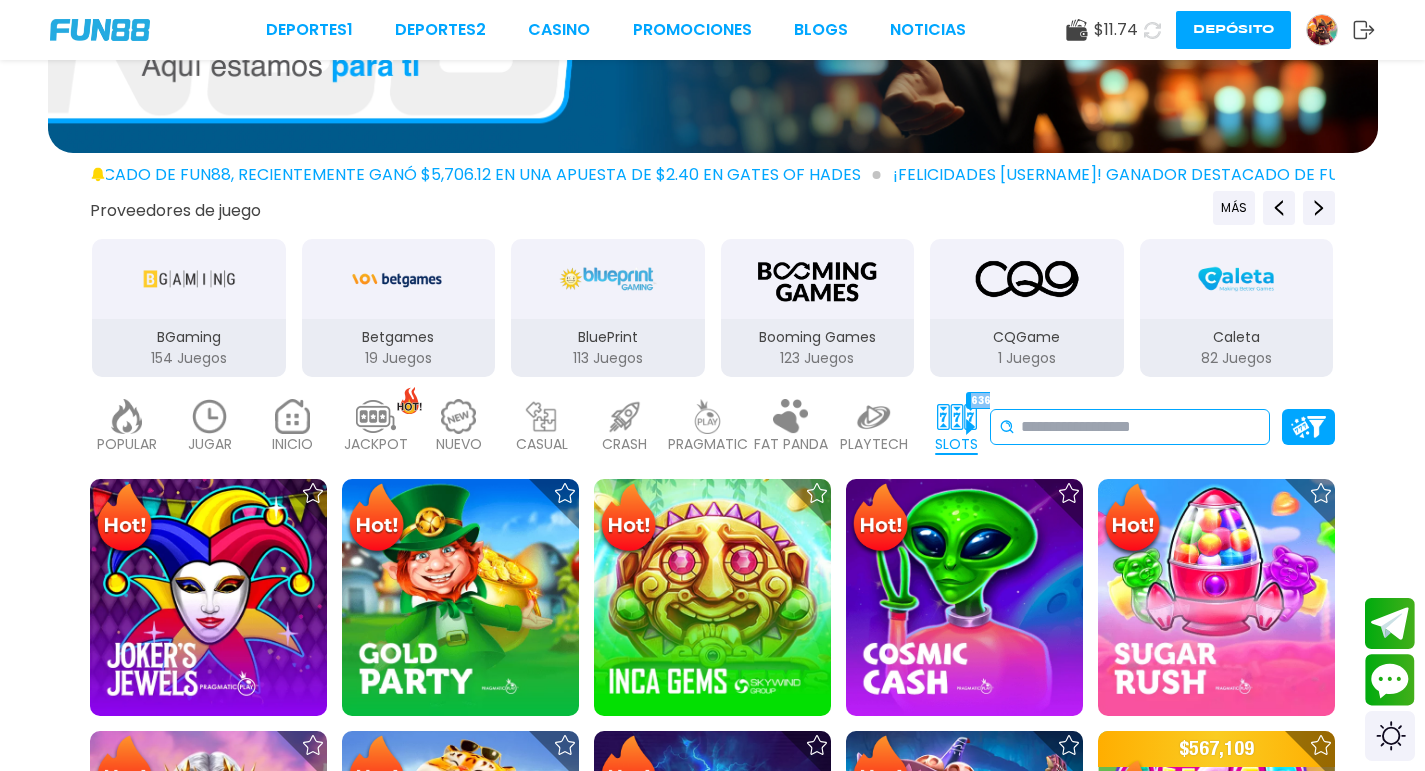 click on "No se ha encontrado ningún juego." at bounding box center (1130, 427) 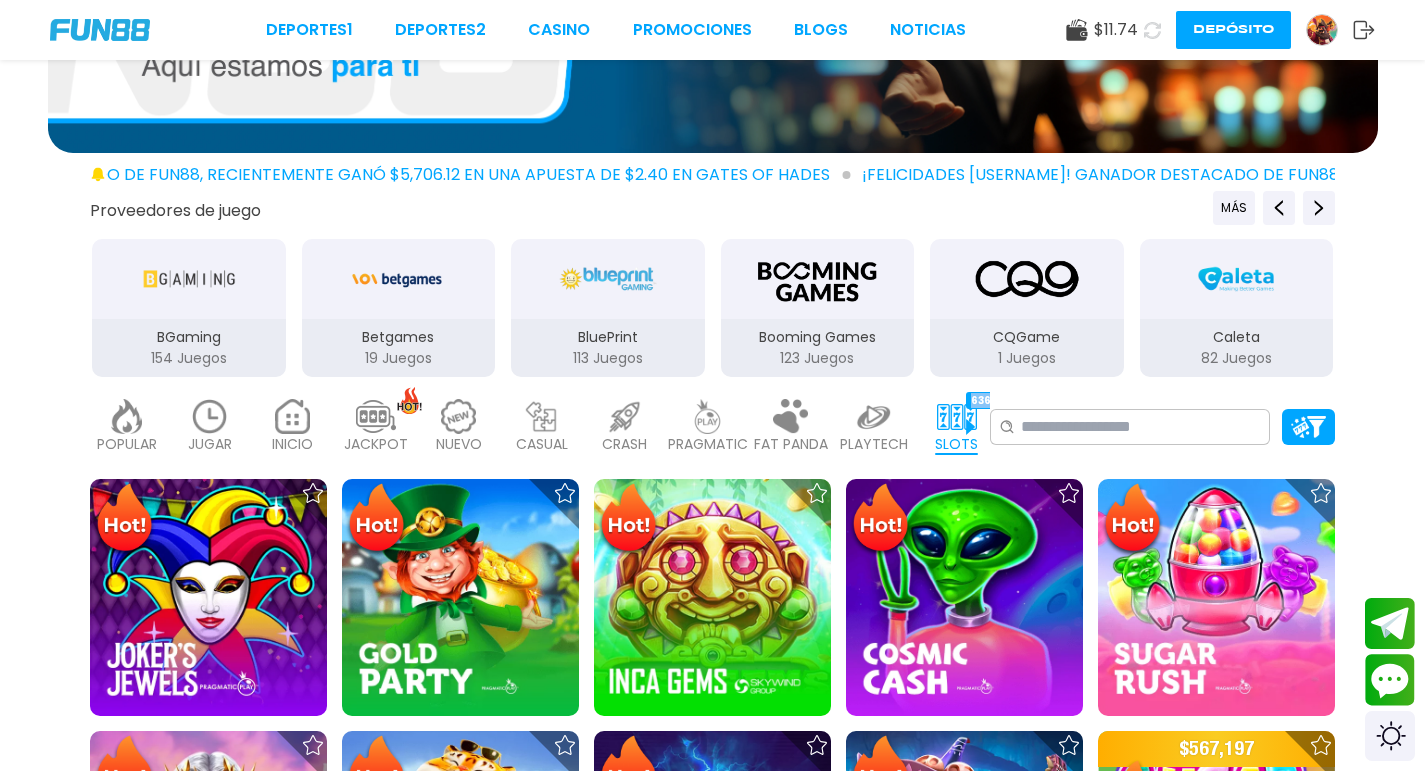 click at bounding box center [957, 416] 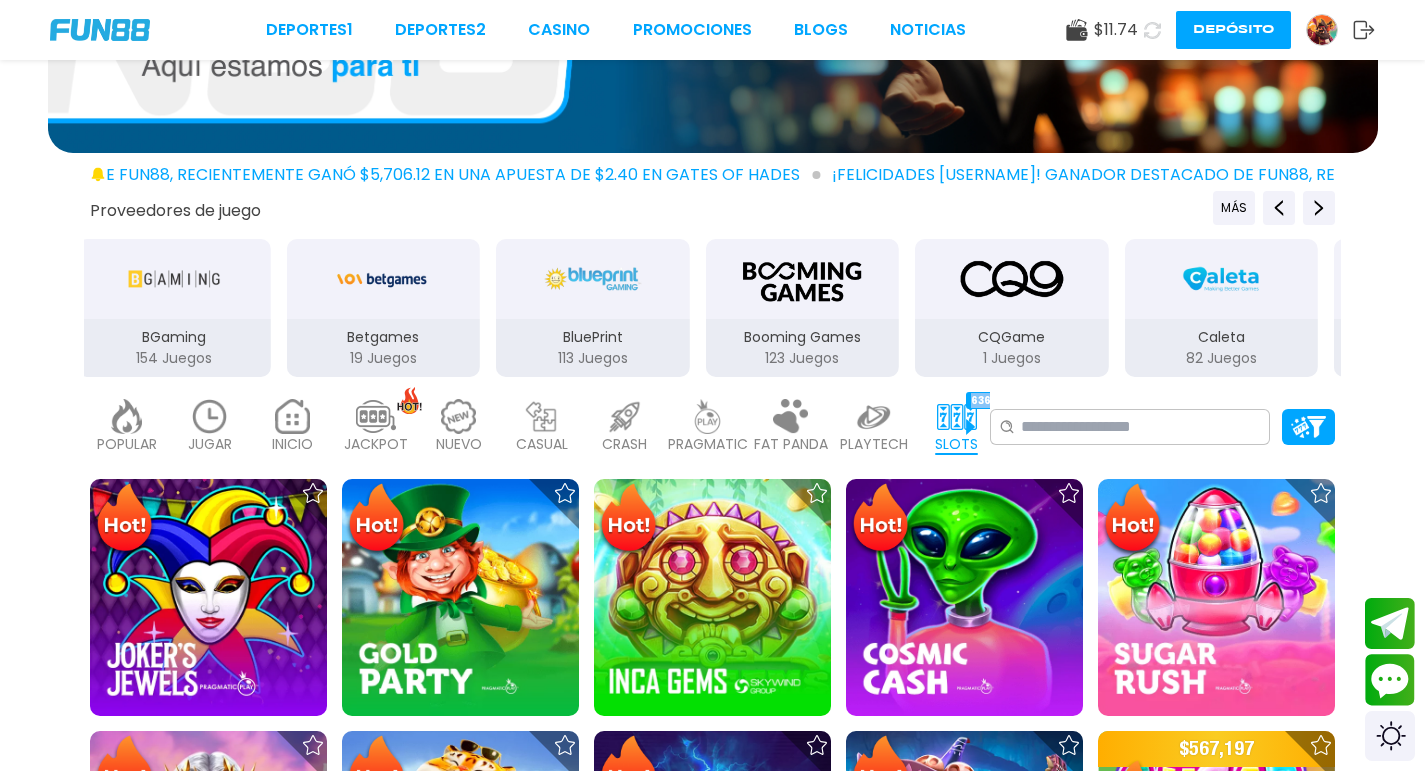 click at bounding box center (957, 416) 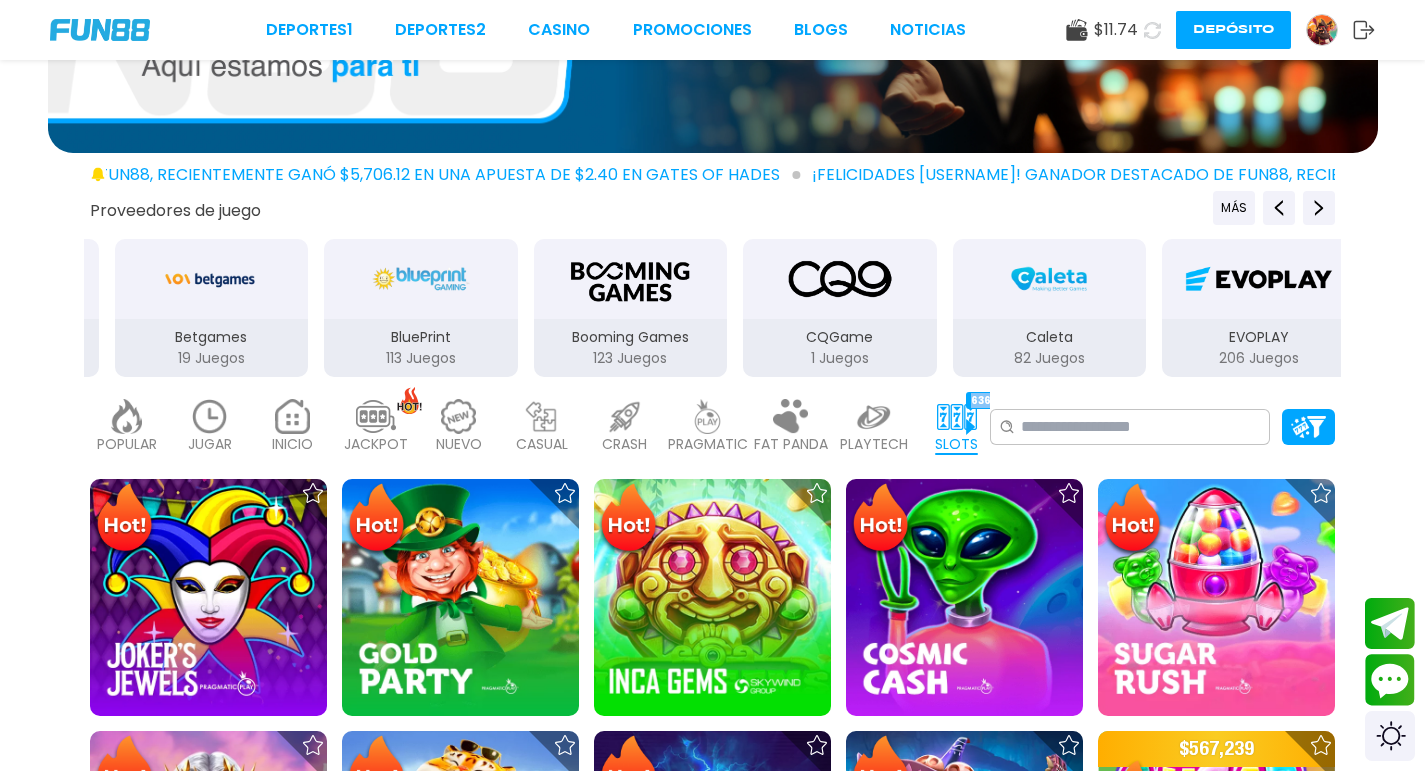 click at bounding box center (957, 416) 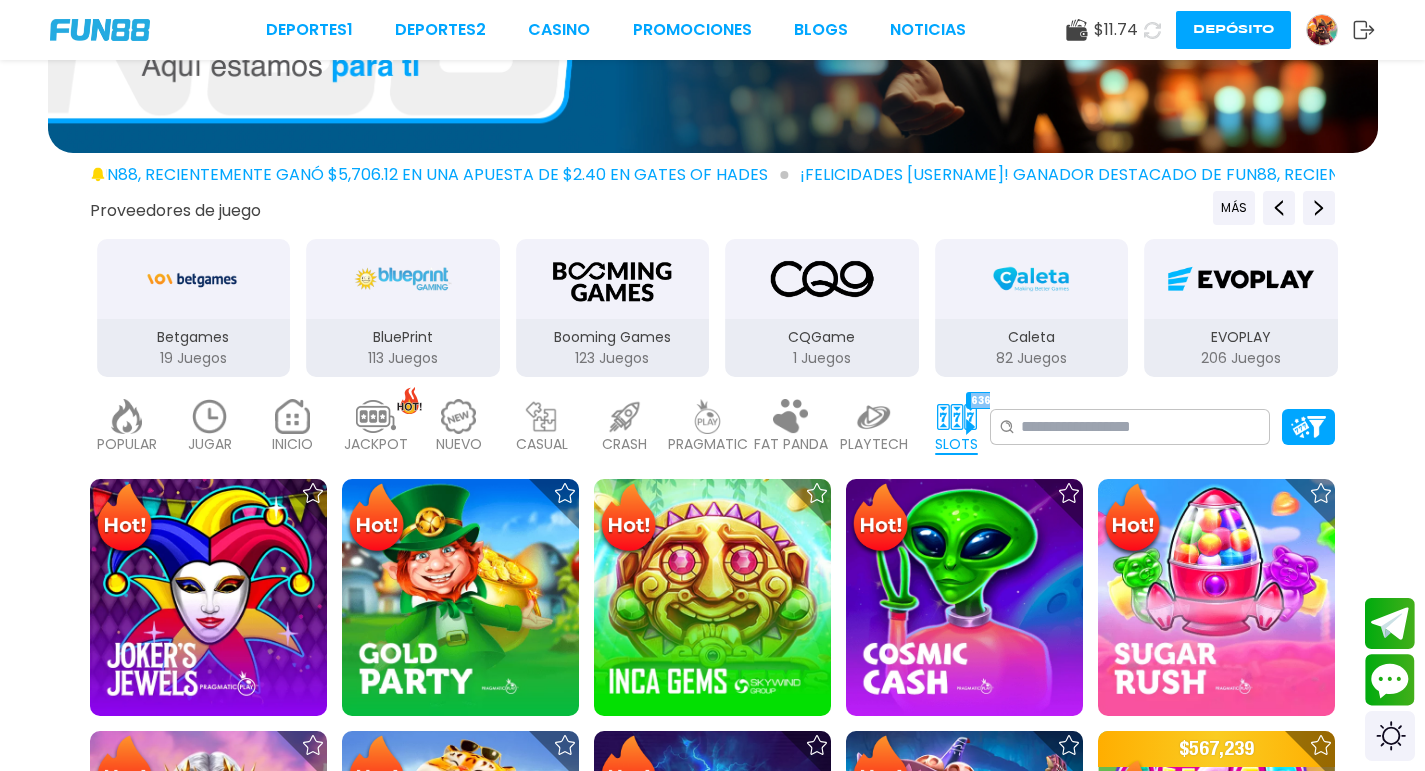 click at bounding box center [957, 416] 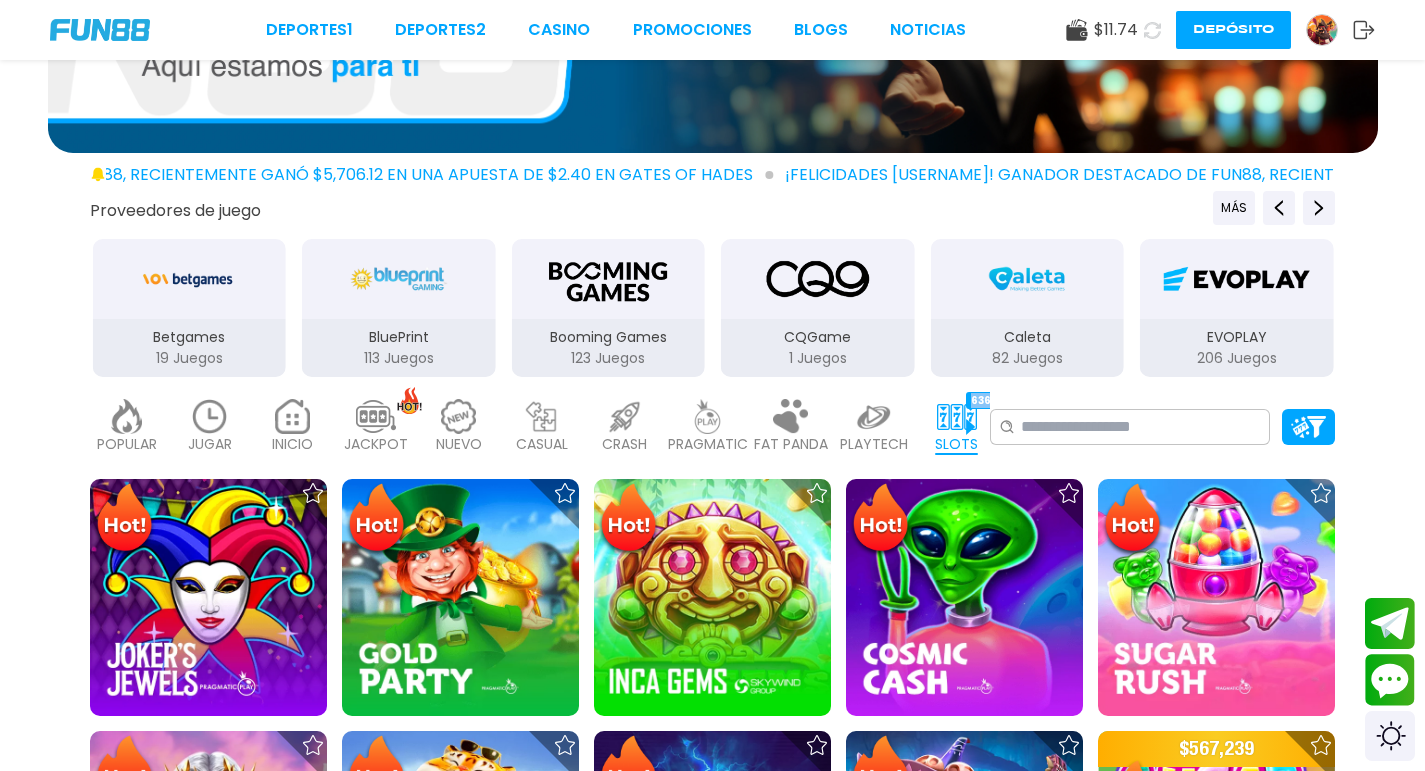 click on "SLOTS 6365" at bounding box center (956, 427) 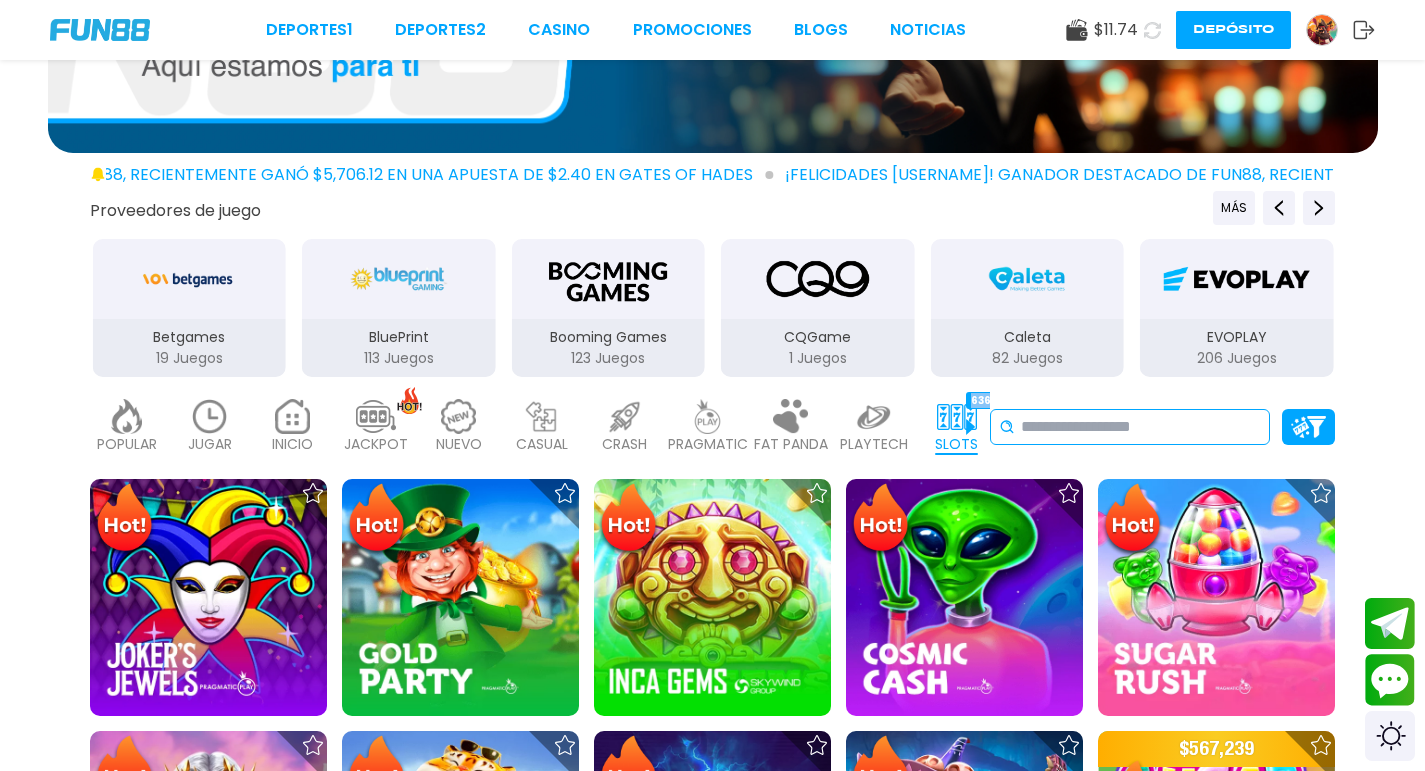 click on "SLOTS 6365" at bounding box center [956, 427] 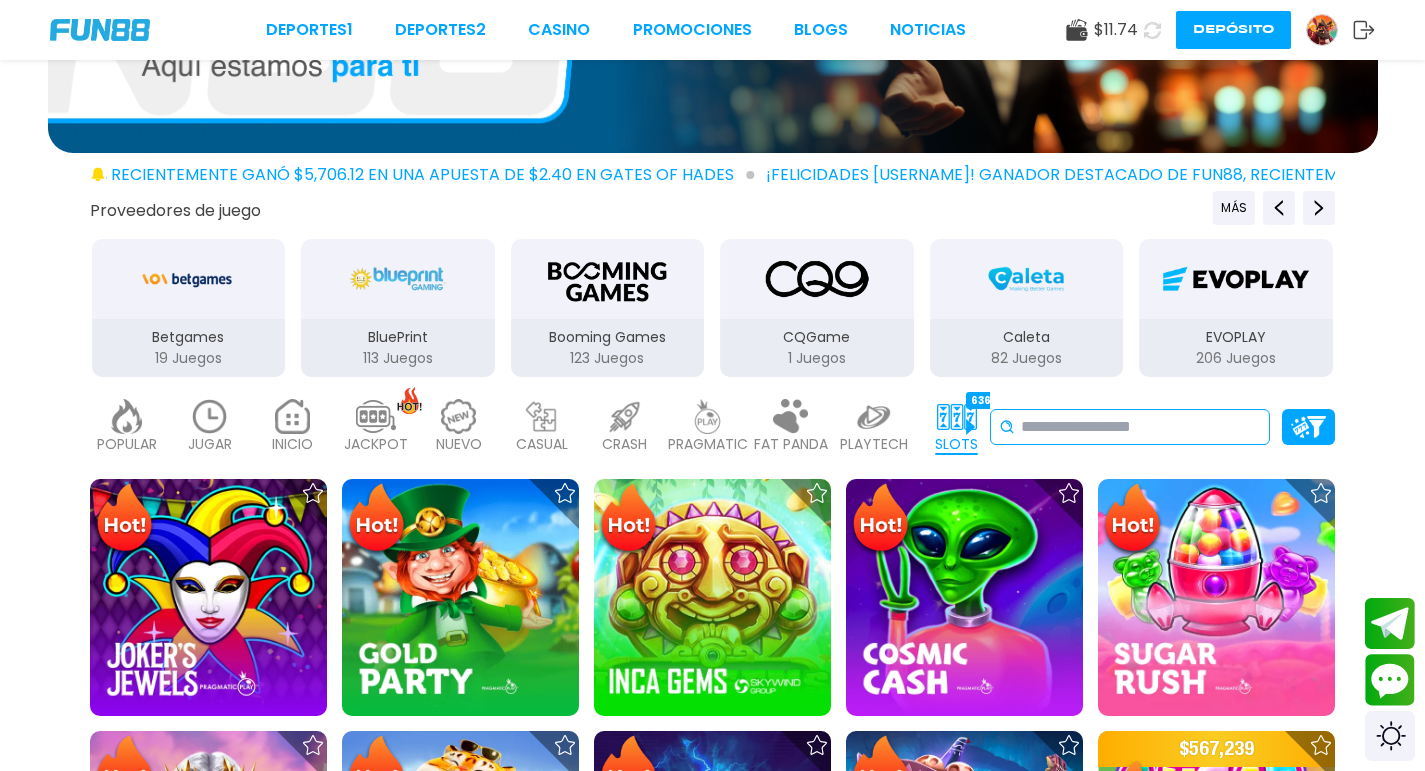 click on "No se ha encontrado ningún juego." at bounding box center (1130, 427) 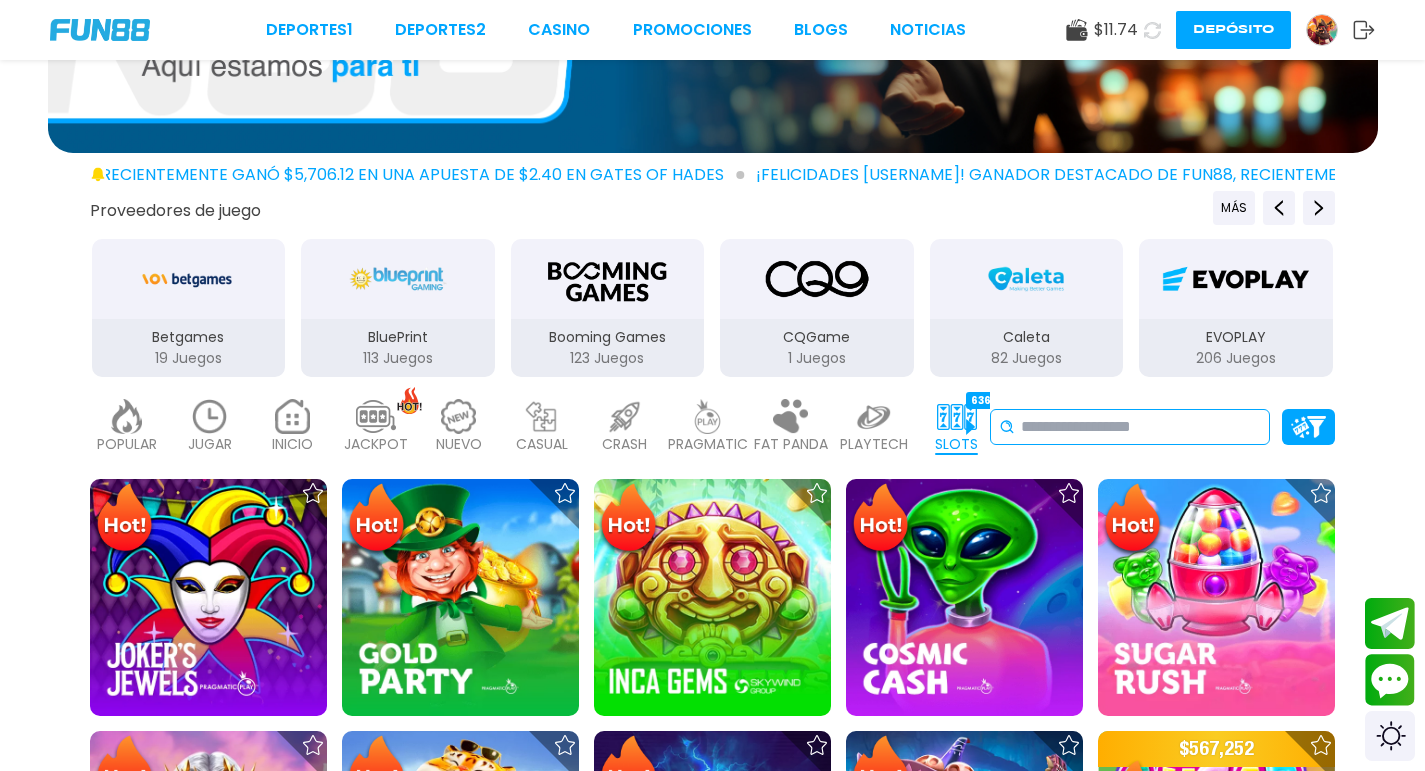 click on "No se ha encontrado ningún juego." at bounding box center [1130, 427] 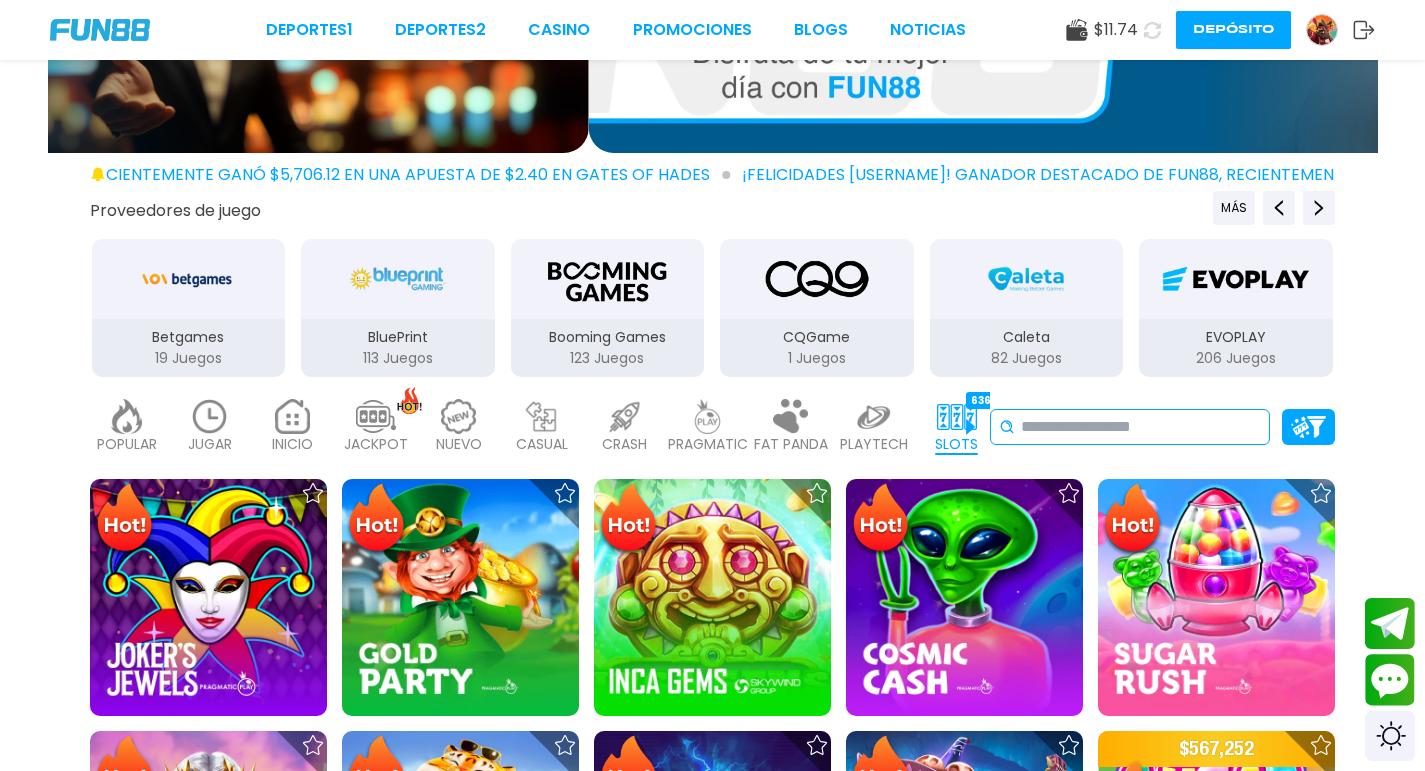 drag, startPoint x: 992, startPoint y: 422, endPoint x: 999, endPoint y: 430, distance: 10.630146 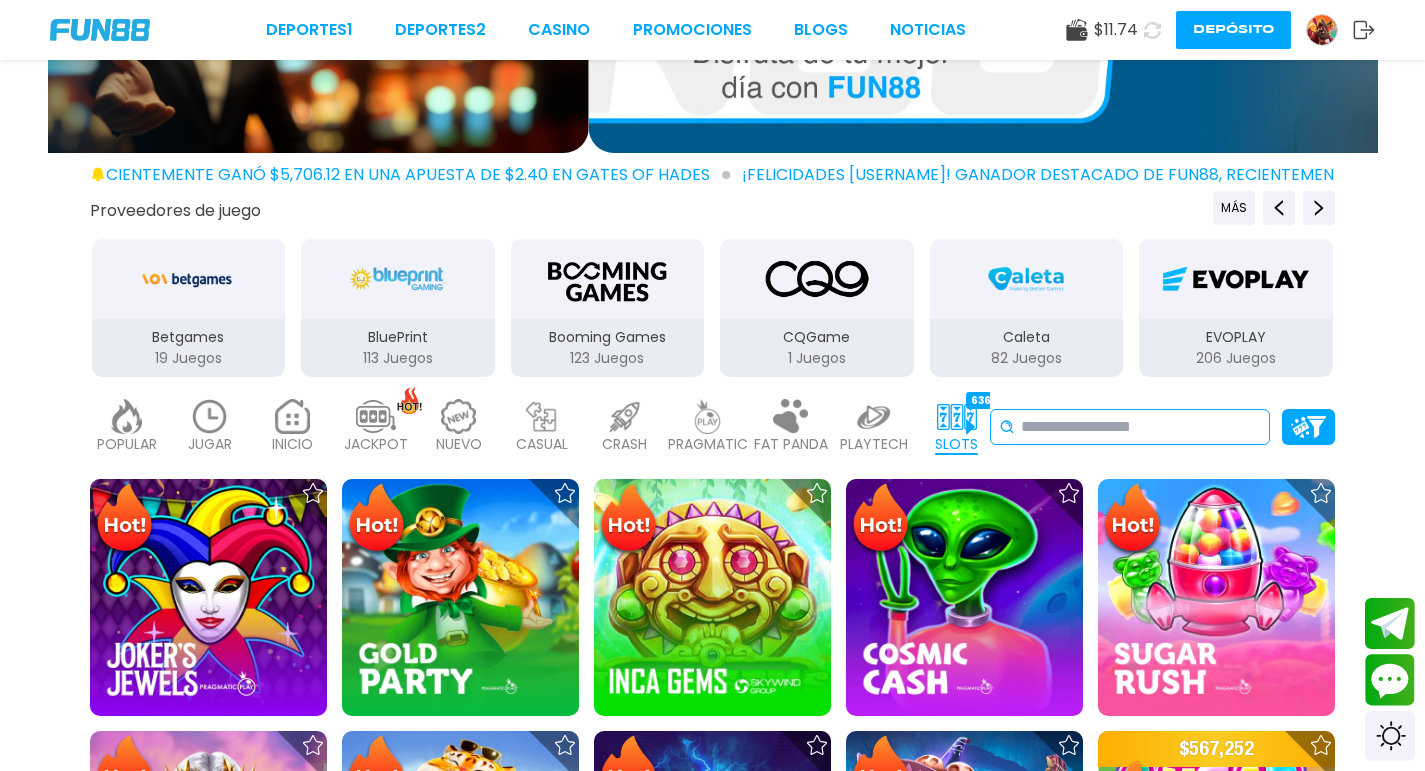 click on "No se ha encontrado ningún juego." at bounding box center [1130, 427] 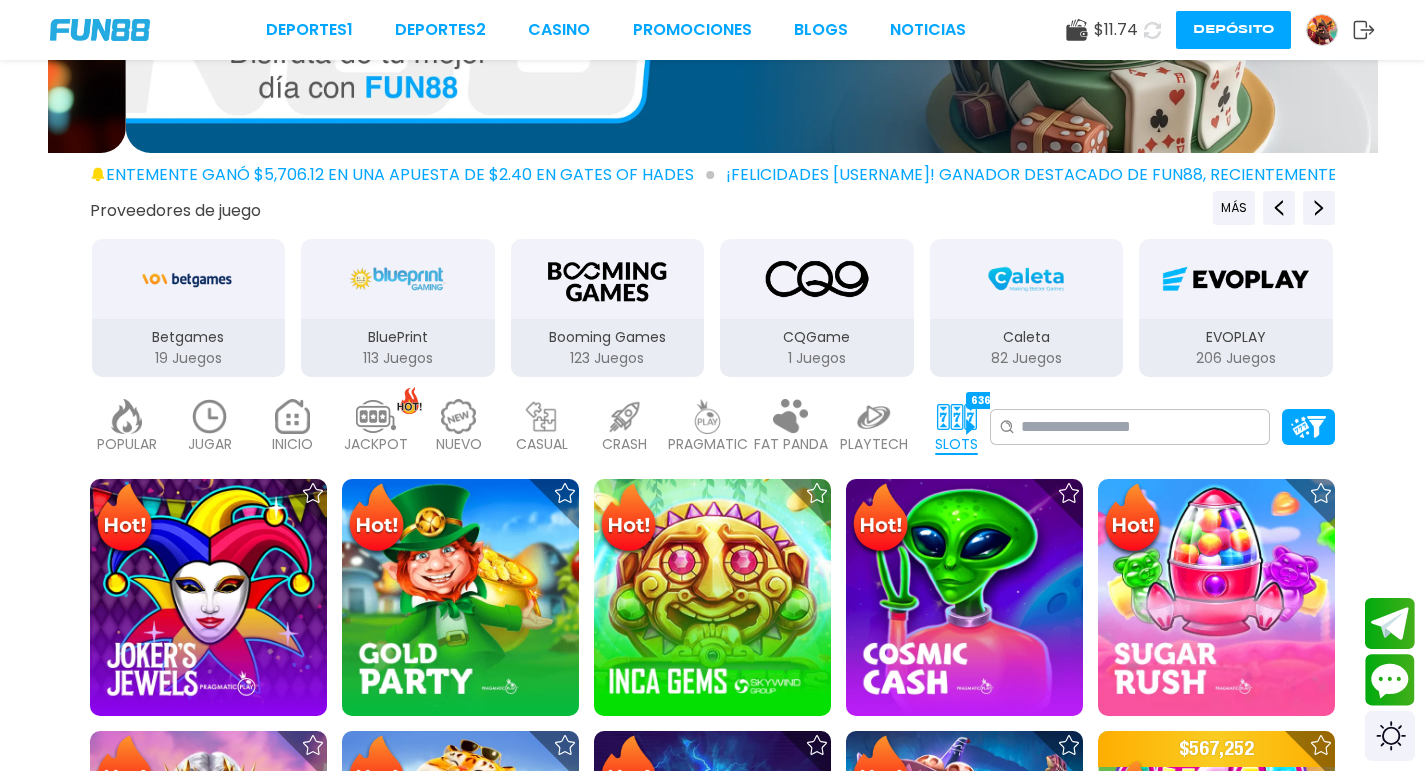 click on "POPULAR 40 JUGAR 19 INICIO 7214 JACKPOT 133 NUEVO 977 CASUAL 17 CRASH 33 PRAGMATIC 492 FAT PANDA 9 PLAYTECH 41 SLOTS 6365 BINGO 142 EN VIVO 851 CARTAS 194 OTROS 330 FAVORITOS 2 No se ha encontrado ningún juego." at bounding box center (712, 427) 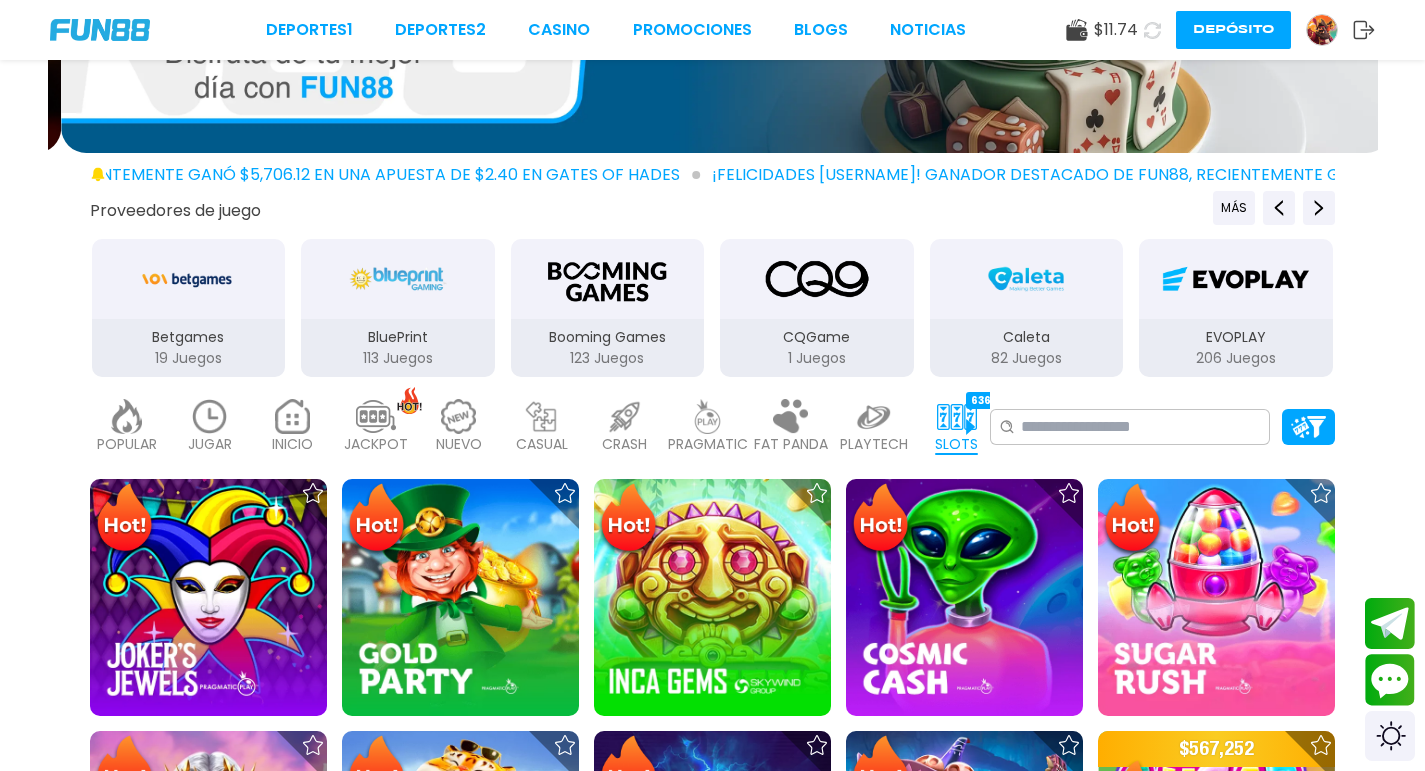 click on "SLOTS 6365" at bounding box center [956, 427] 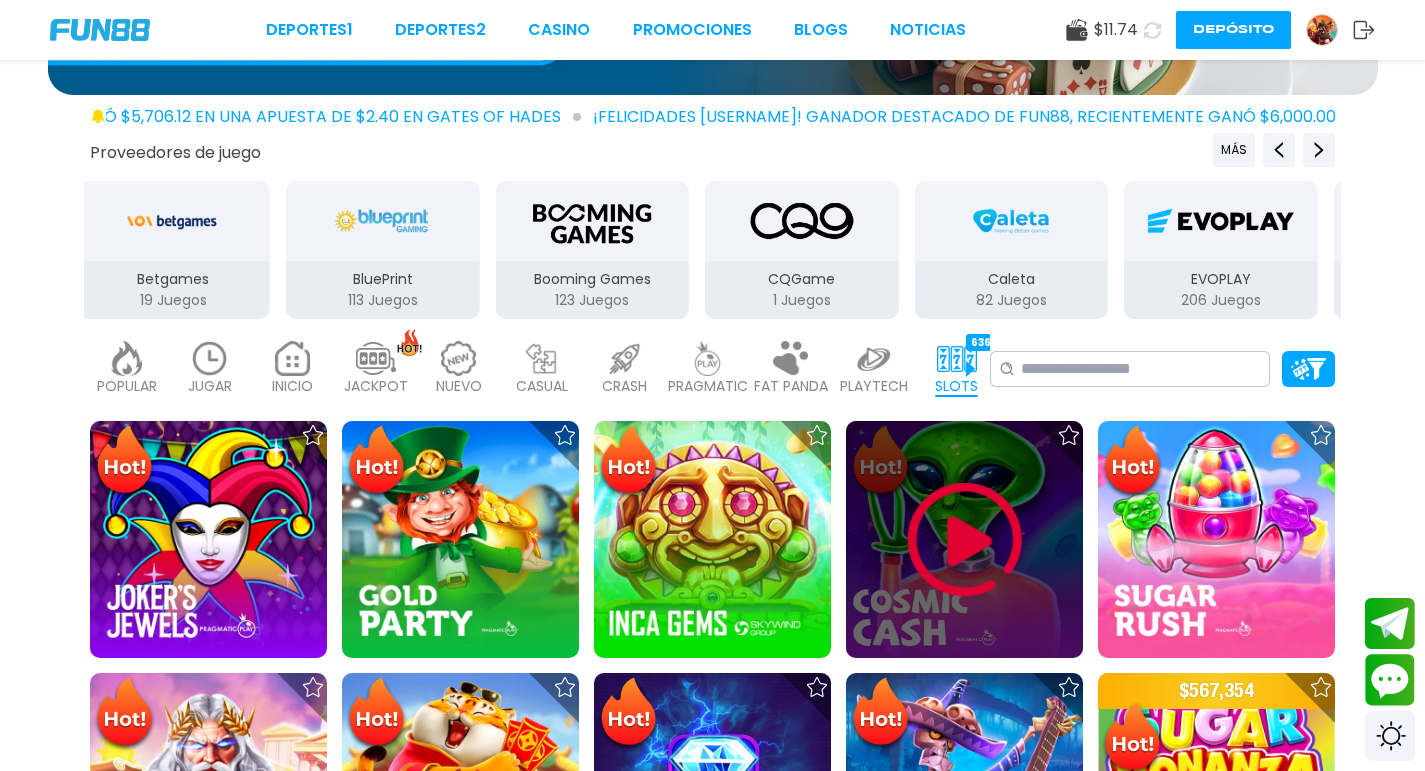 scroll, scrollTop: 400, scrollLeft: 0, axis: vertical 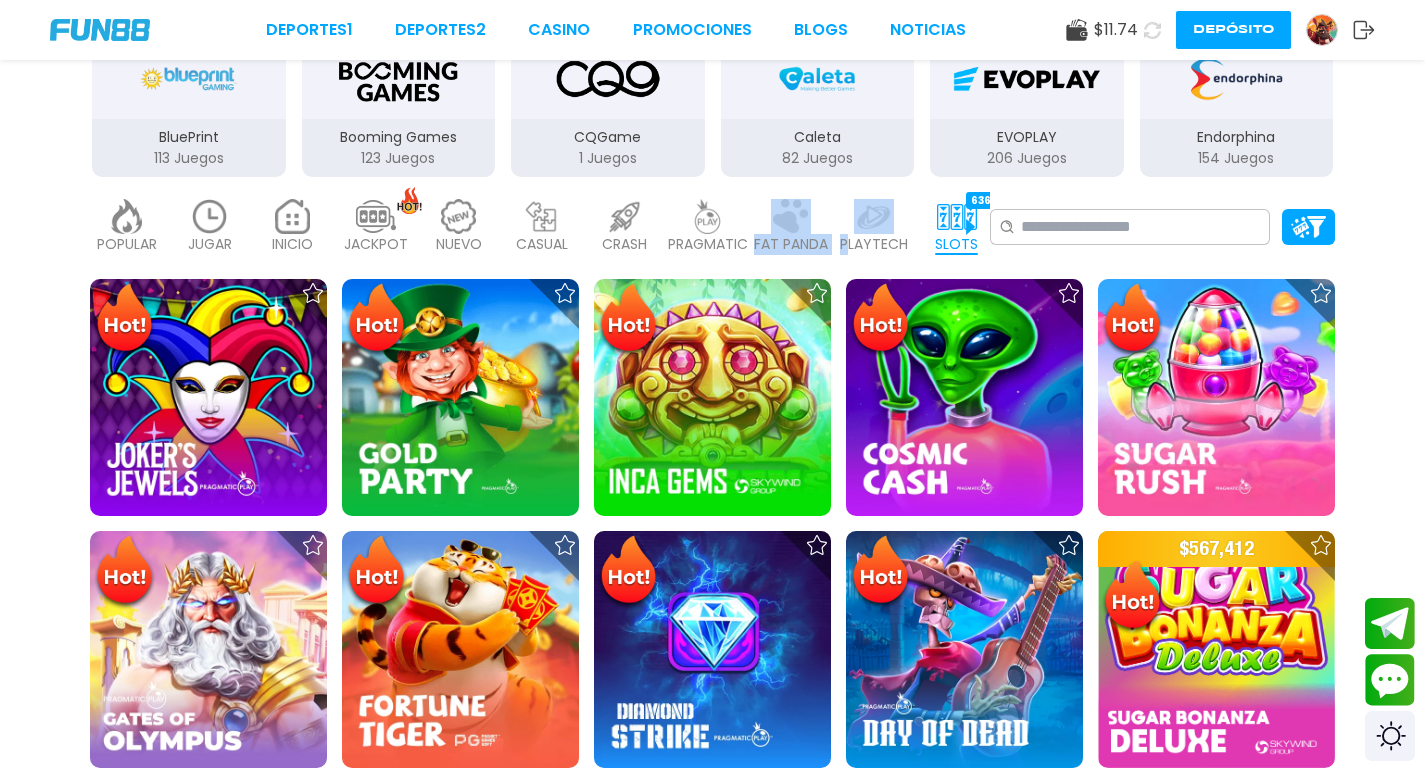 drag, startPoint x: 851, startPoint y: 239, endPoint x: 762, endPoint y: 221, distance: 90.80198 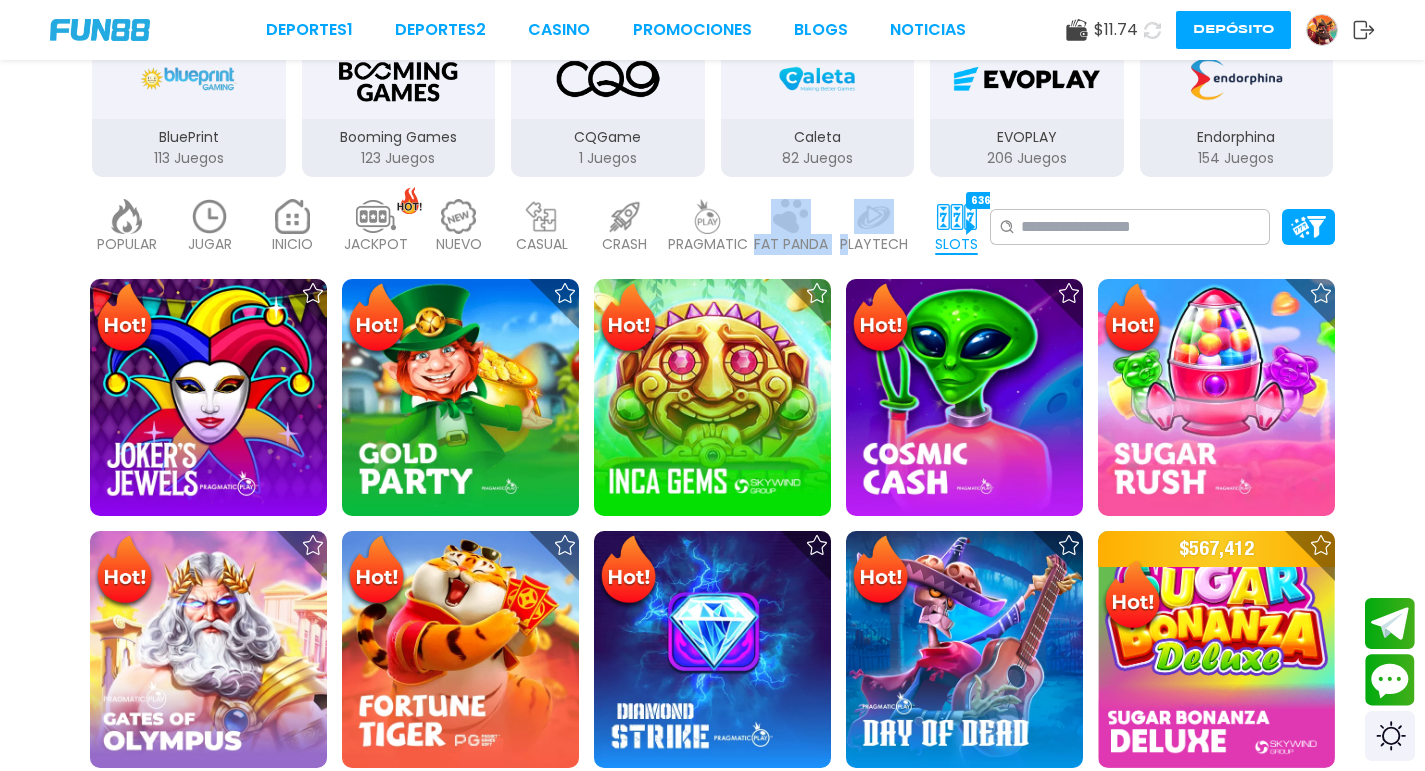 click on "POPULAR 40 JUGAR 19 INICIO 7214 JACKPOT 133 NUEVO 977 CASUAL 17 CRASH 33 PRAGMATIC 492 FAT PANDA 9 PLAYTECH 41 SLOTS 6365 BINGO 142 EN VIVO 851 CARTAS 194 OTROS 330 FAVORITOS 2" at bounding box center (540, 227) 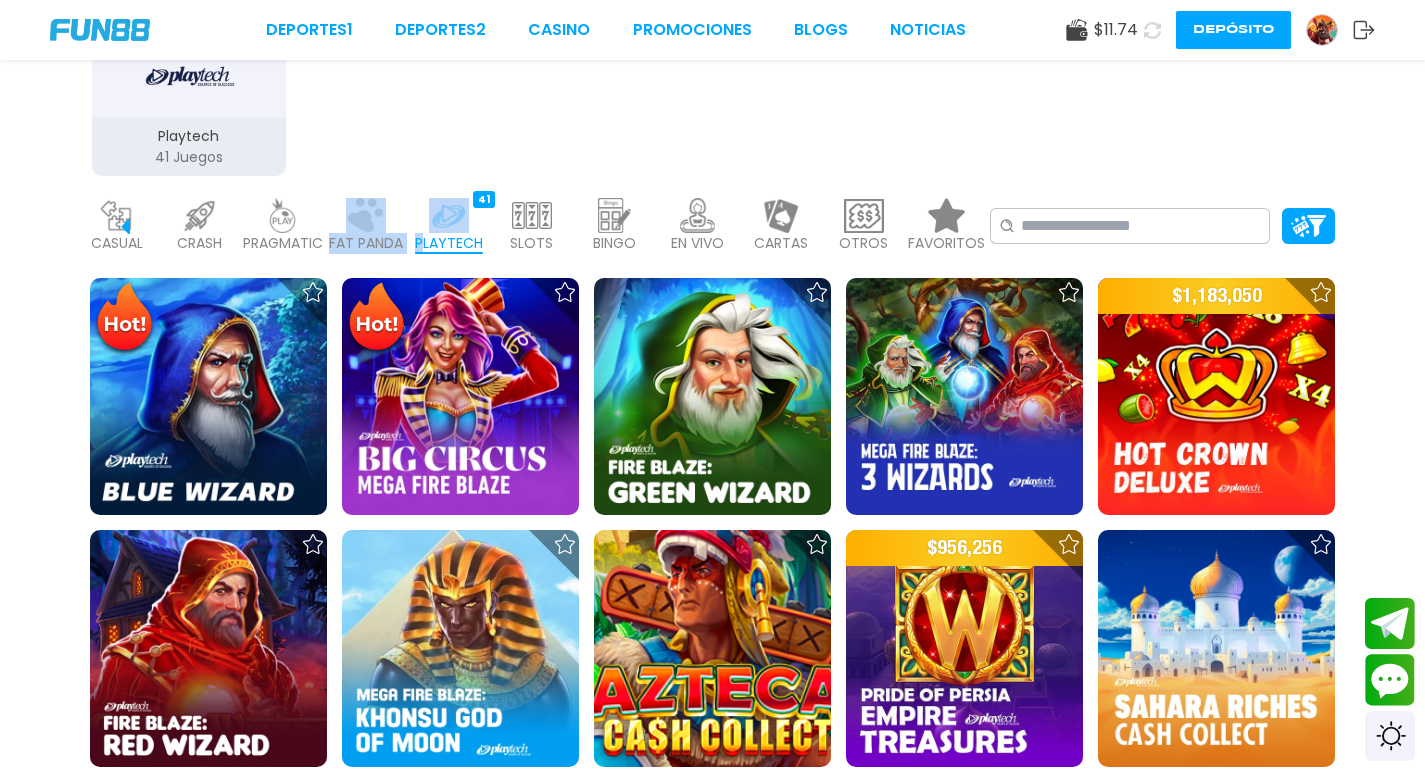 scroll, scrollTop: 0, scrollLeft: 442, axis: horizontal 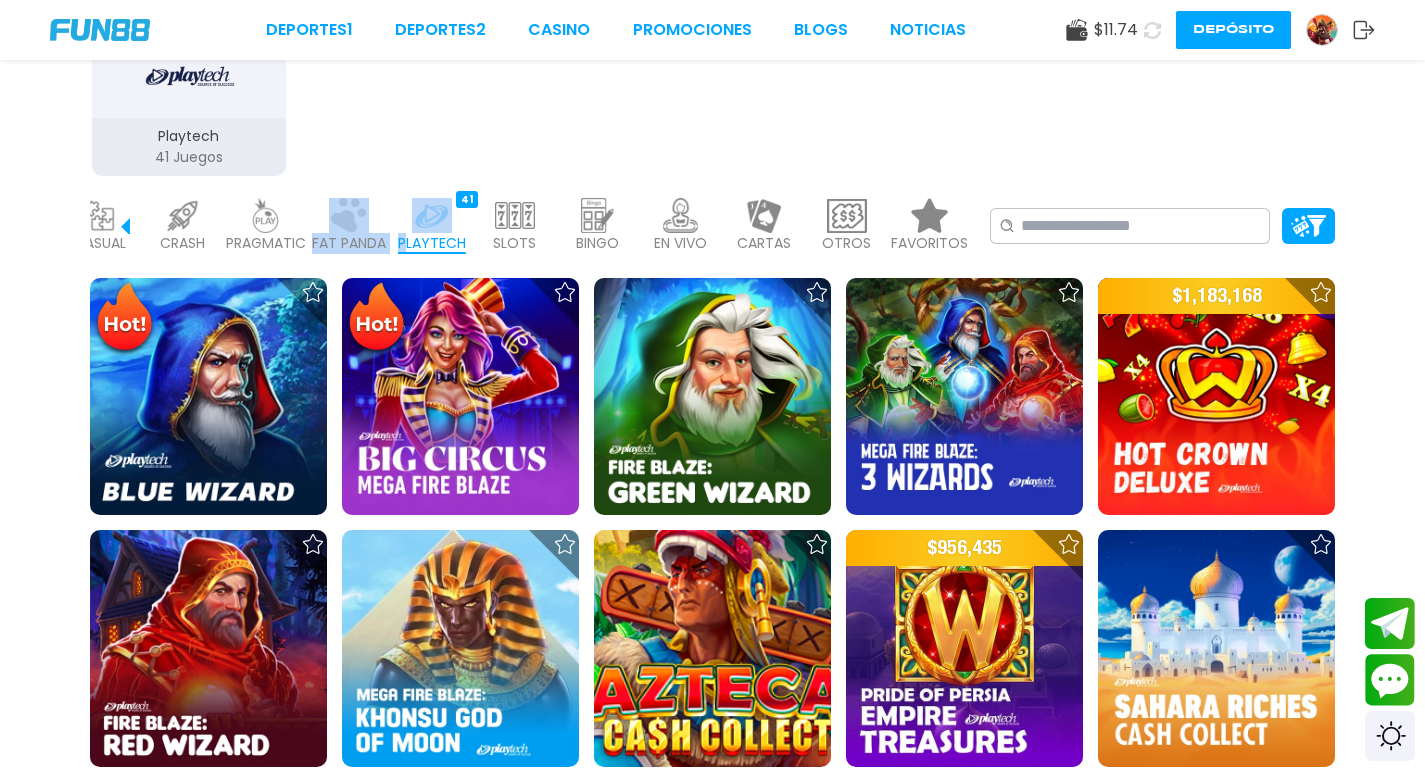 click at bounding box center [847, 215] 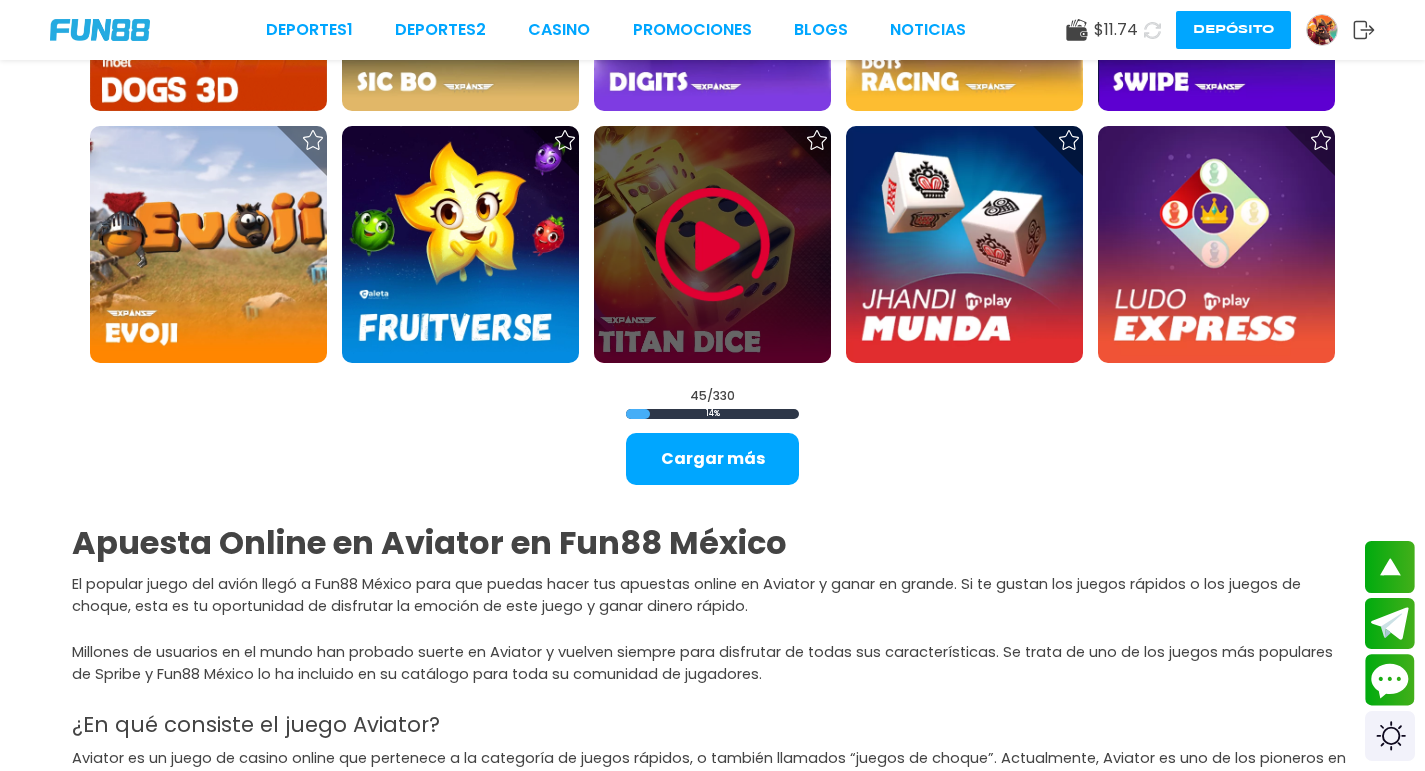 scroll, scrollTop: 2600, scrollLeft: 0, axis: vertical 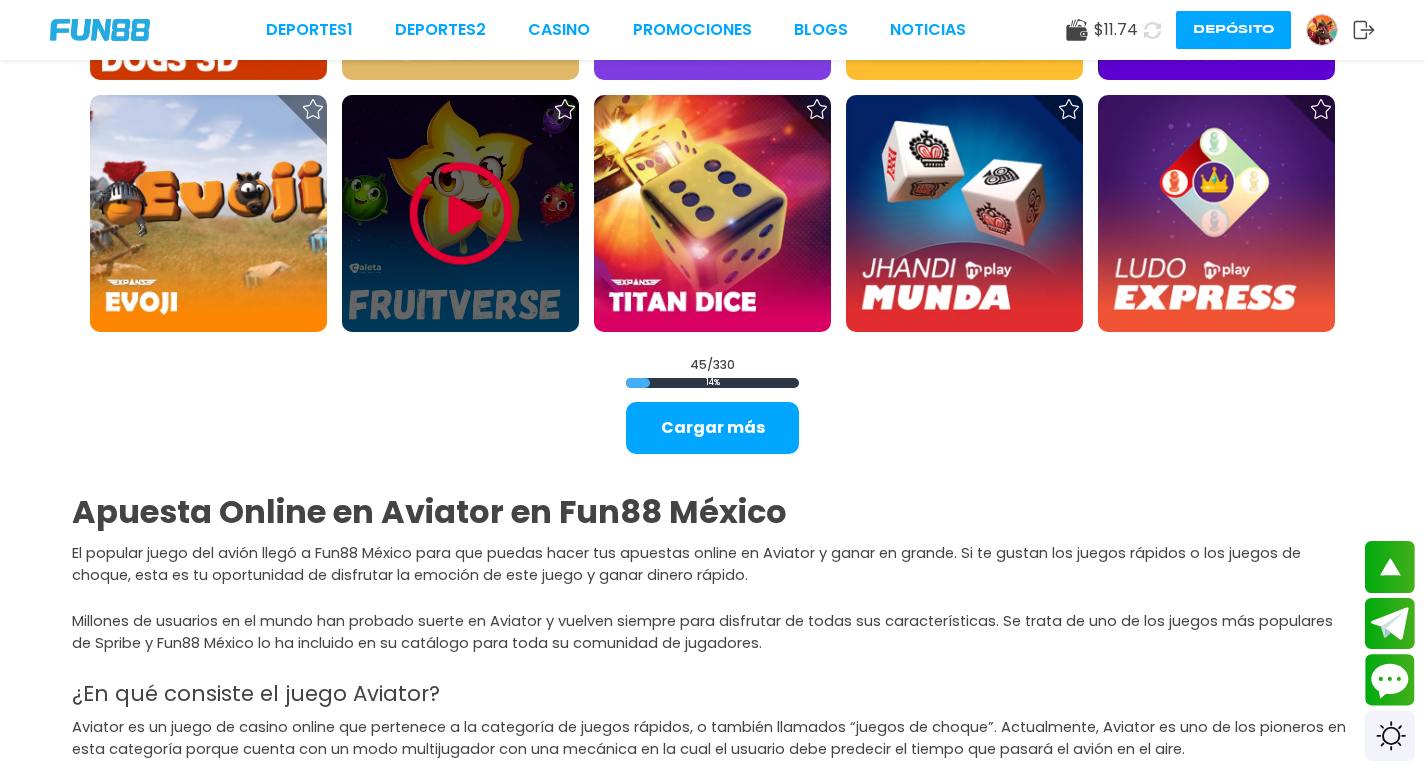 click at bounding box center [461, 214] 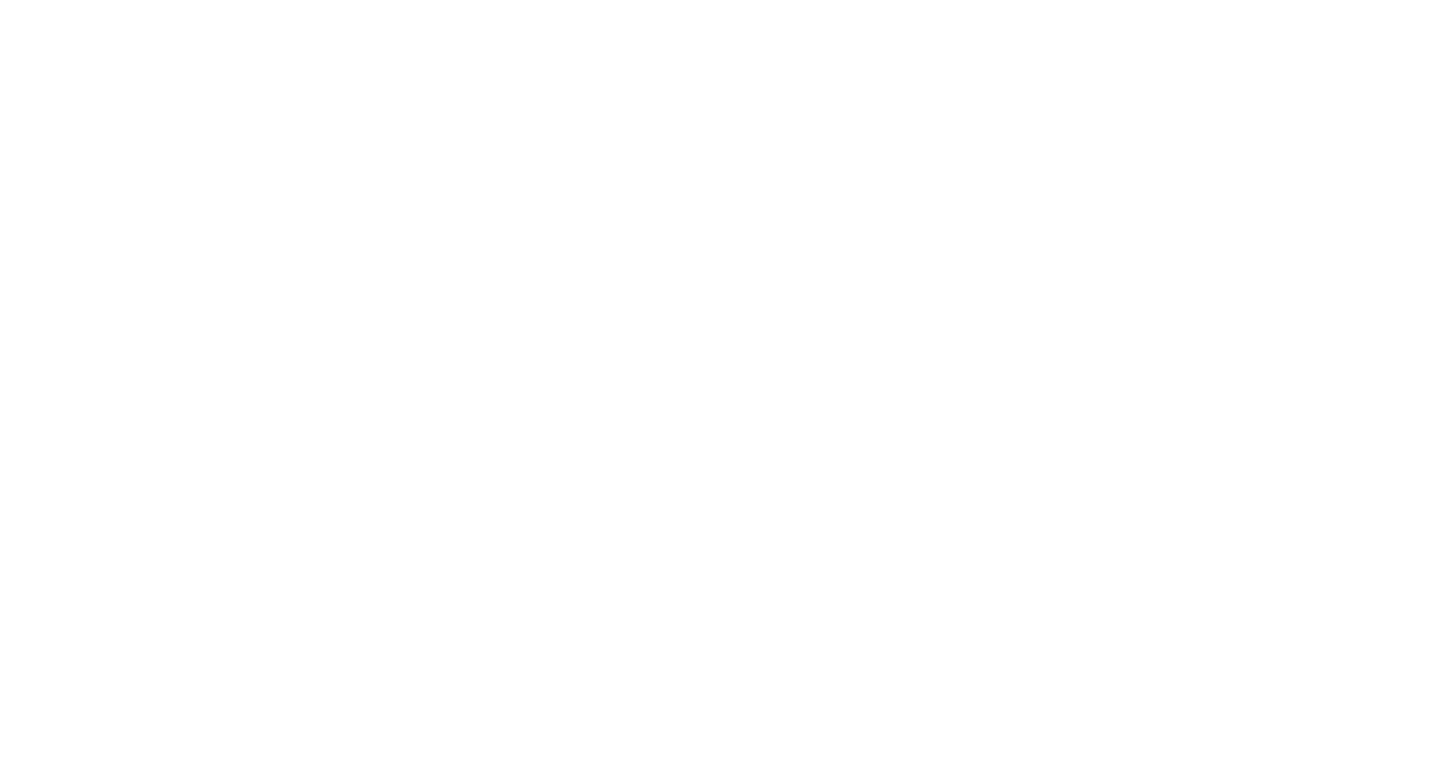 scroll, scrollTop: 0, scrollLeft: 0, axis: both 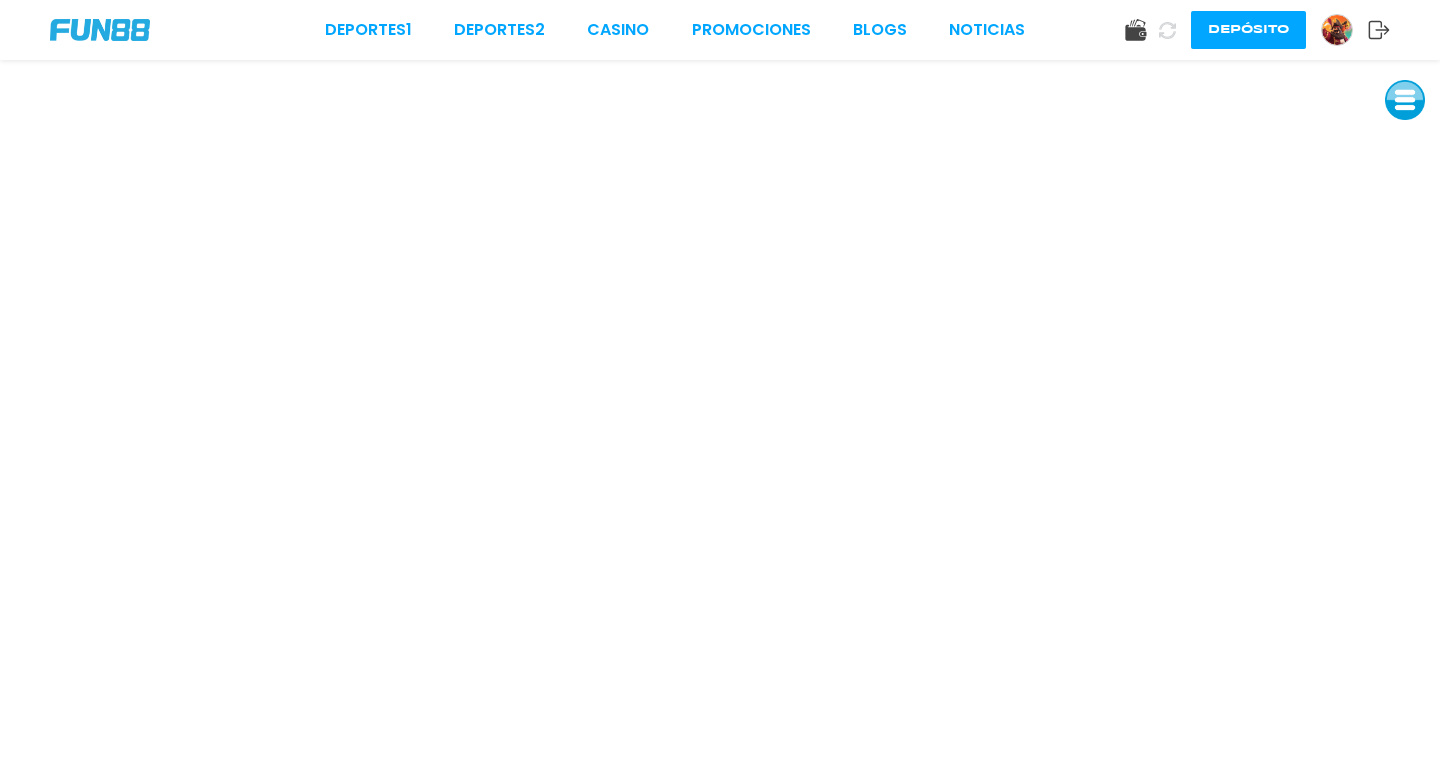 click on "Deportes  1 Deportes  2 CASINO Promociones BLOGS NOTICIAS" at bounding box center (675, 30) 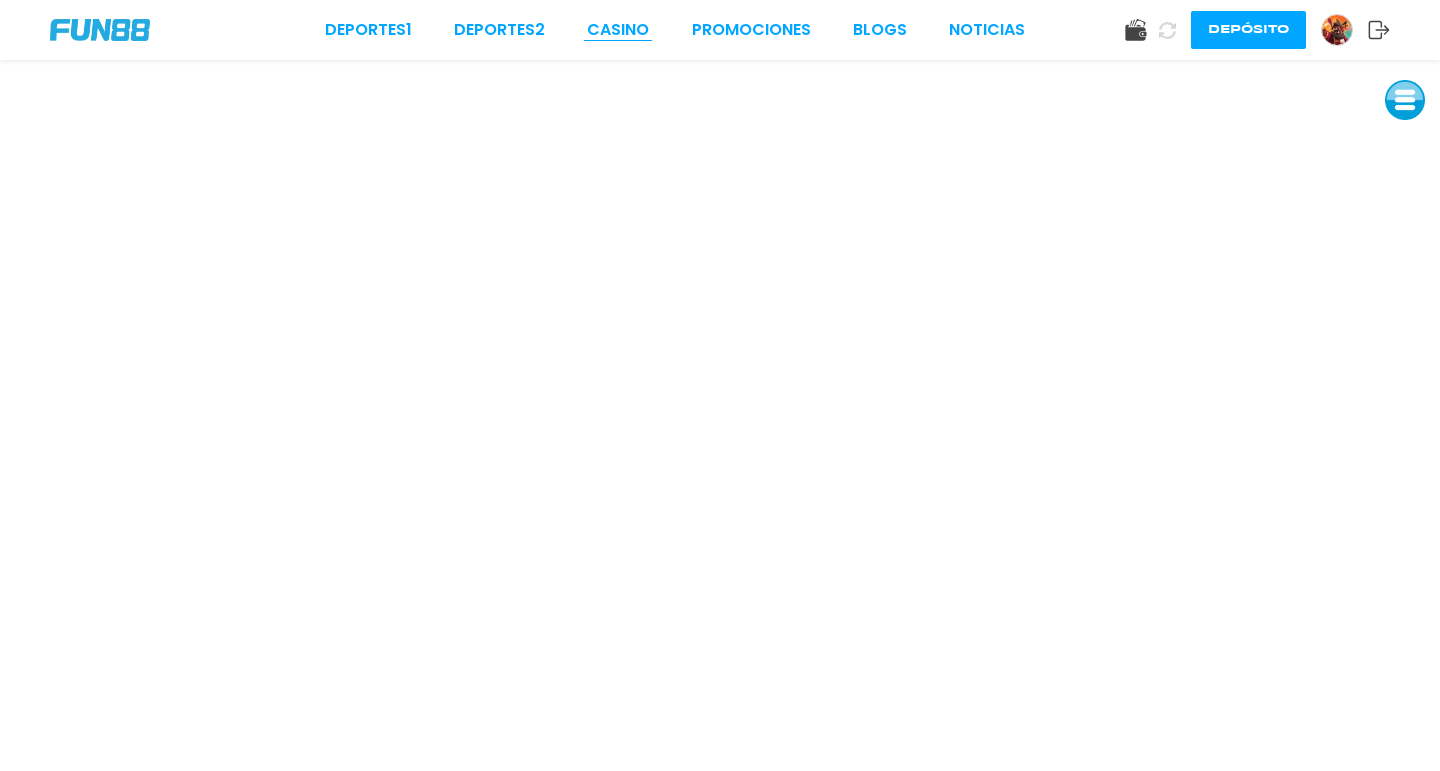click on "CASINO" at bounding box center [618, 30] 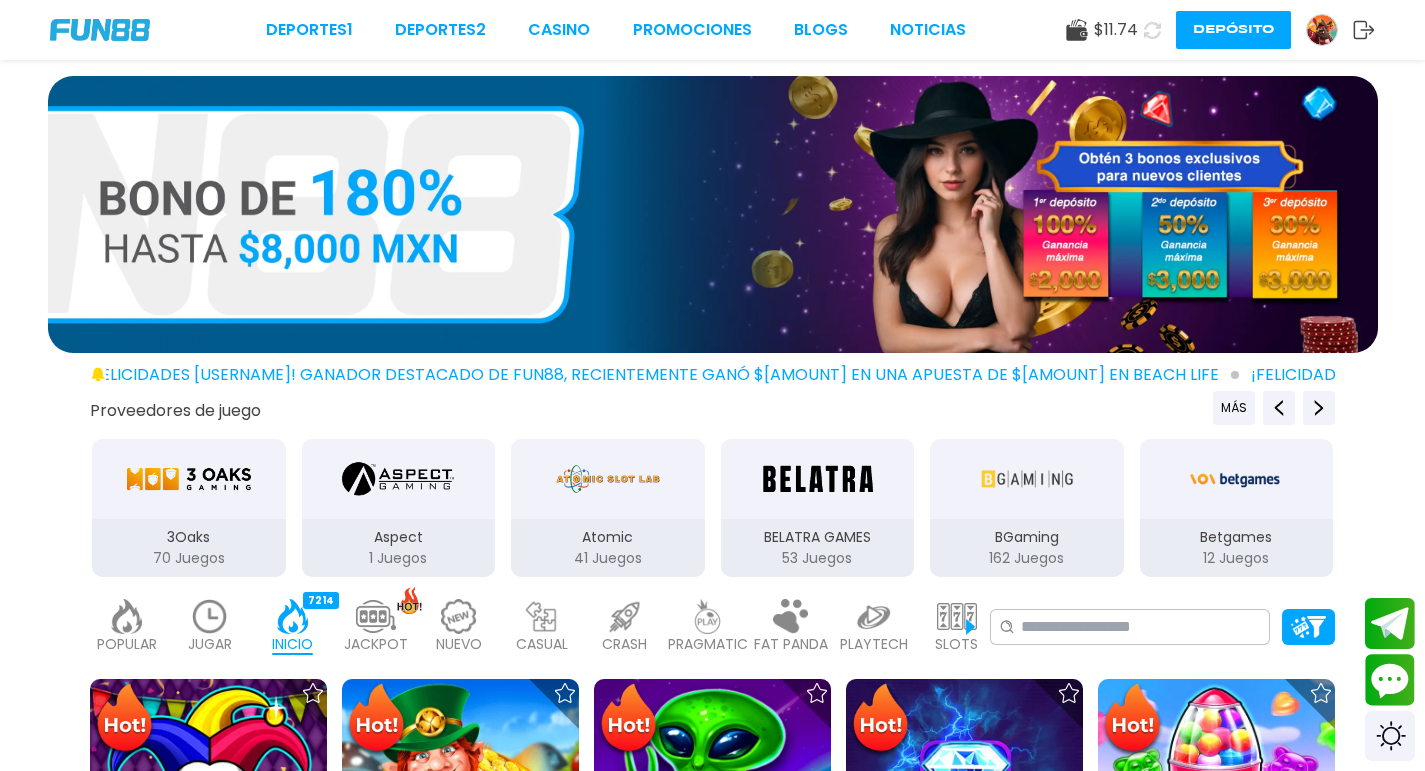 click at bounding box center (127, 616) 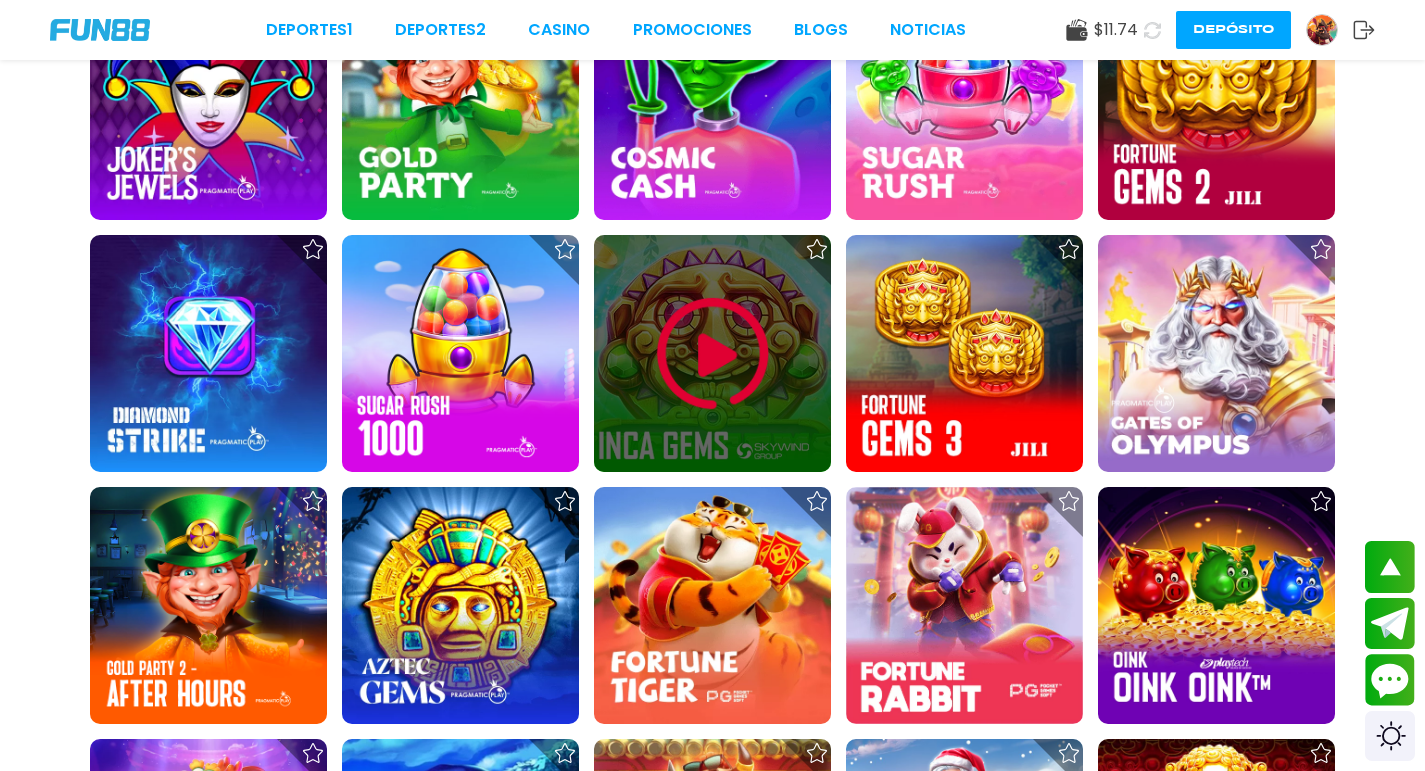 scroll, scrollTop: 800, scrollLeft: 0, axis: vertical 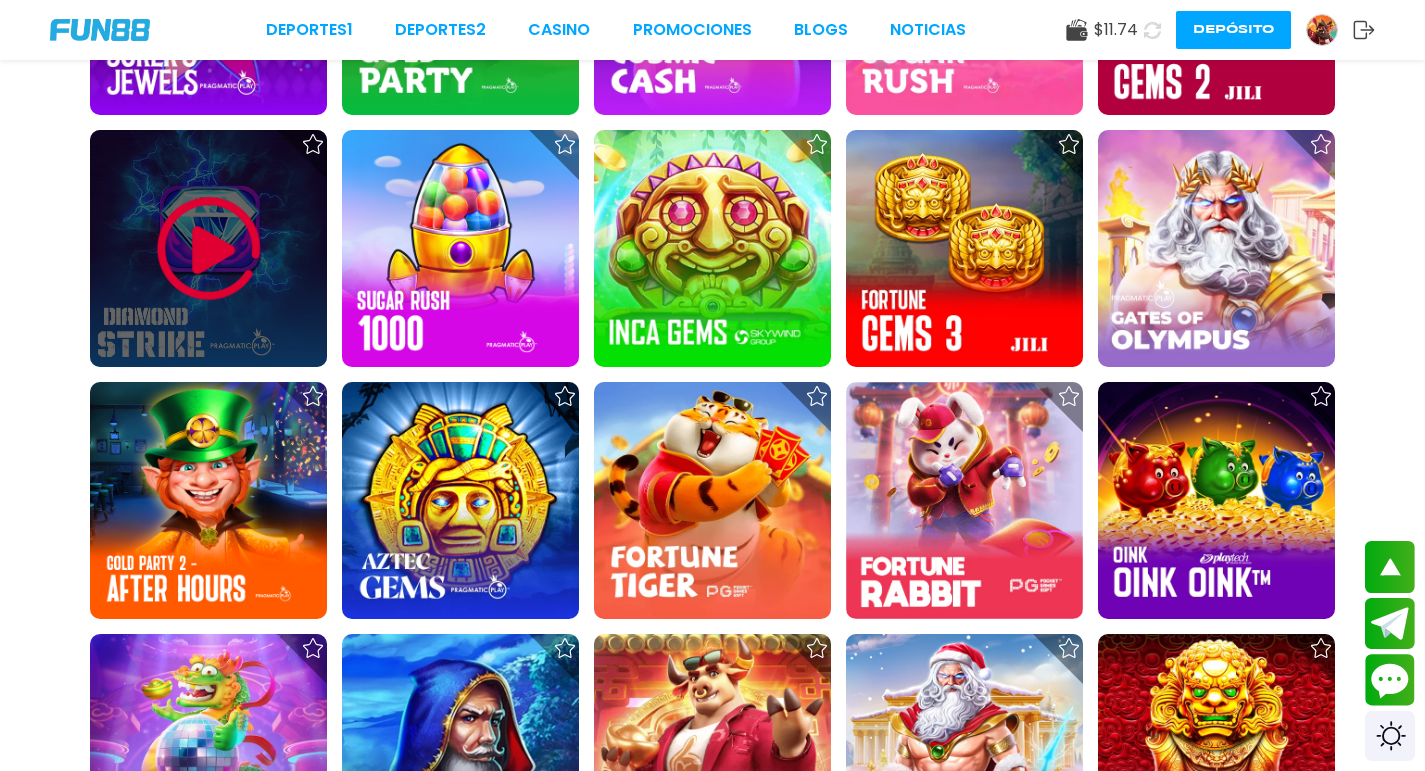 click at bounding box center (209, 249) 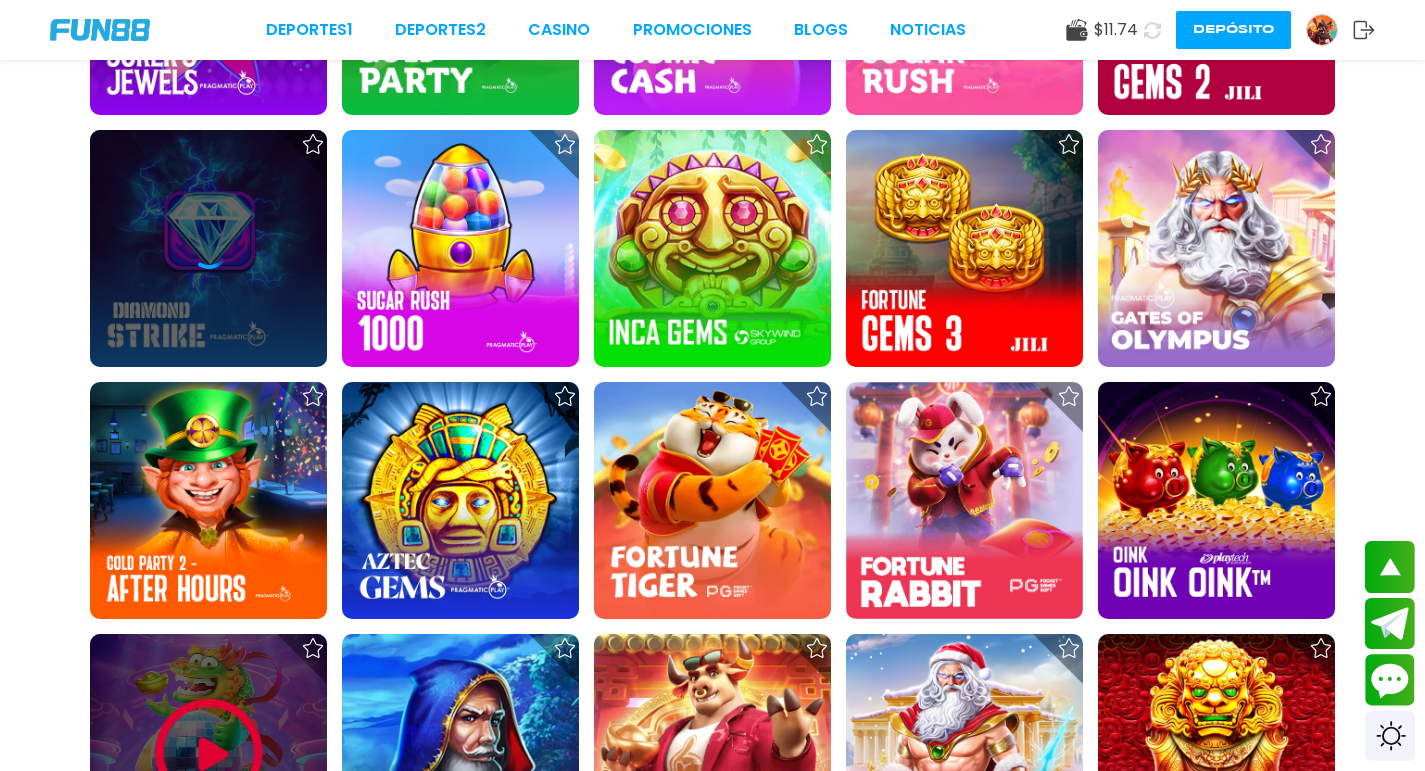 scroll, scrollTop: 1474, scrollLeft: 0, axis: vertical 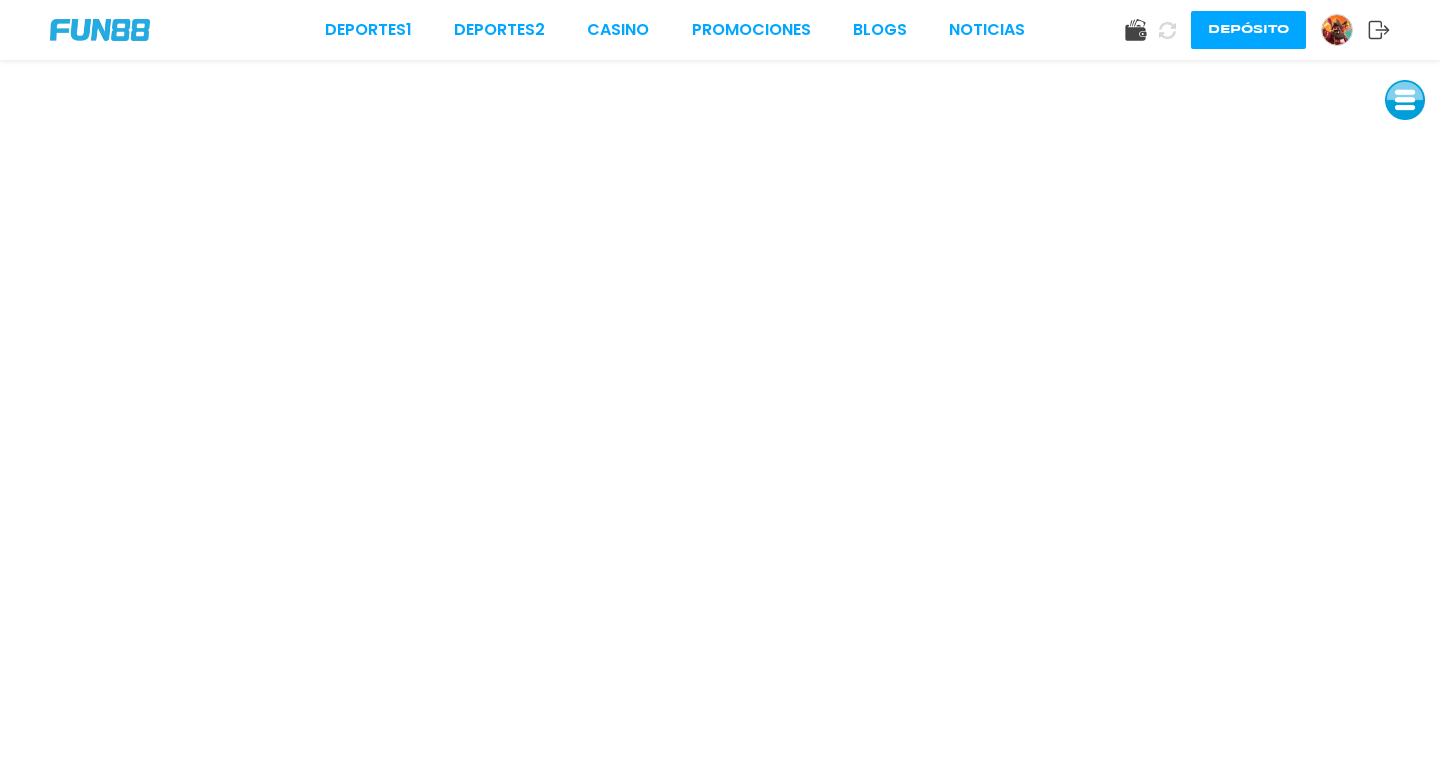 click at bounding box center (1337, 30) 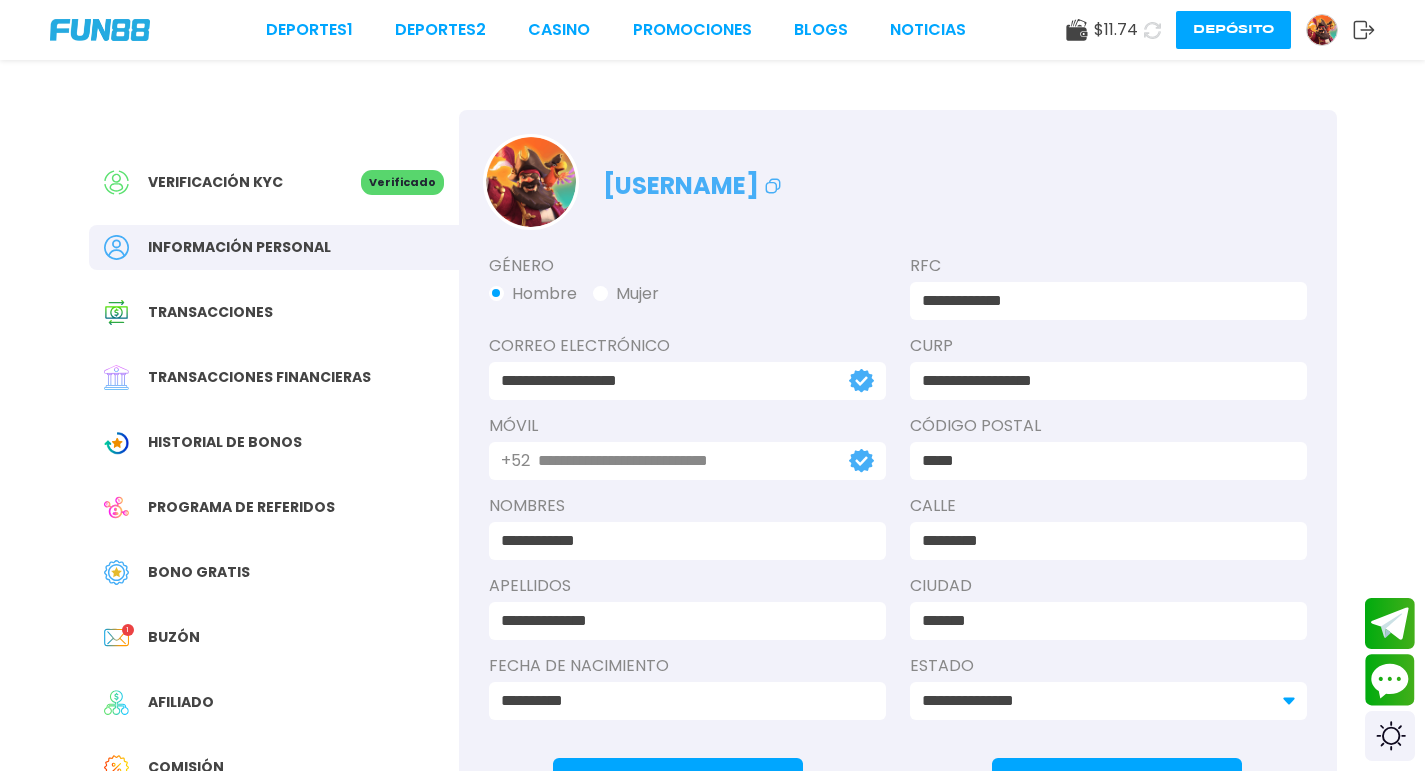 click on "Buzón 1" at bounding box center [274, 637] 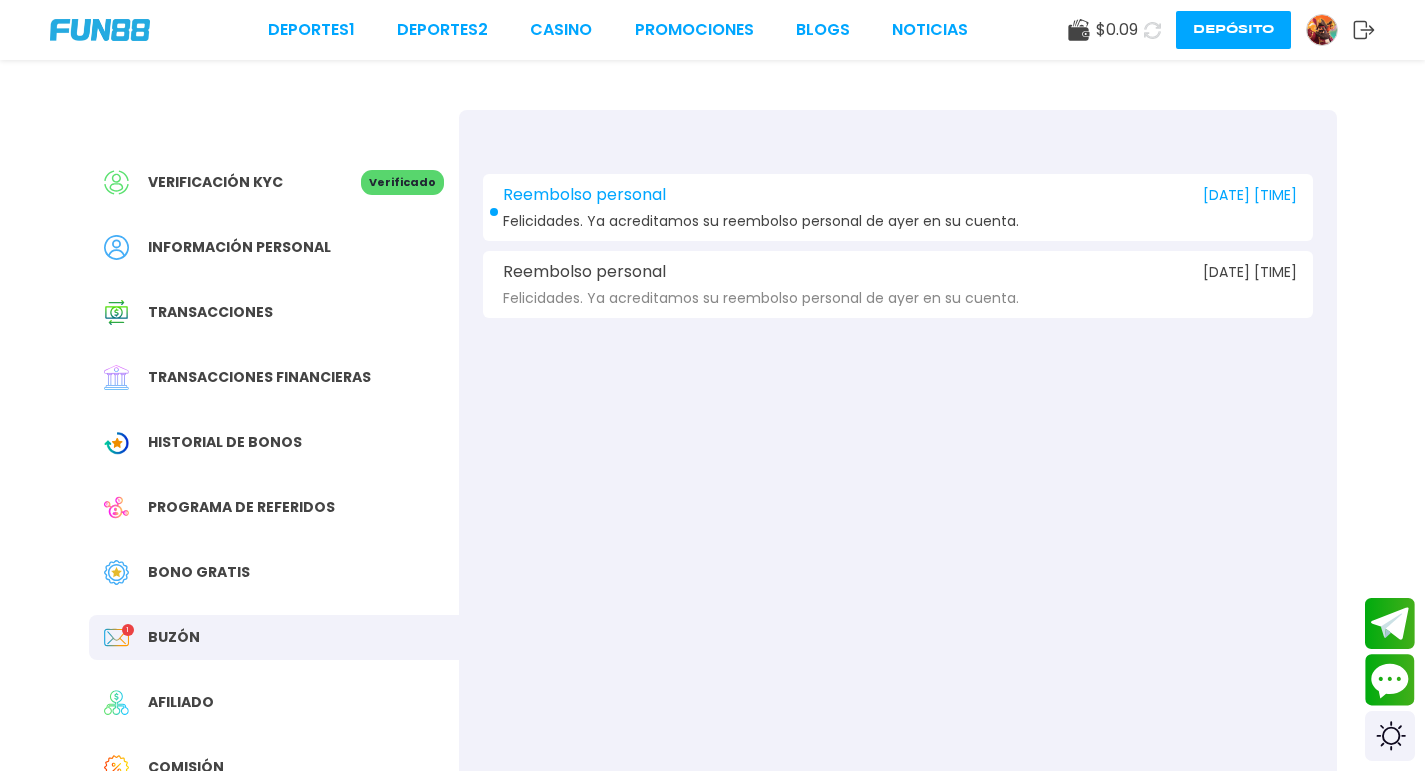 click on "Bono Gratis" at bounding box center (274, 572) 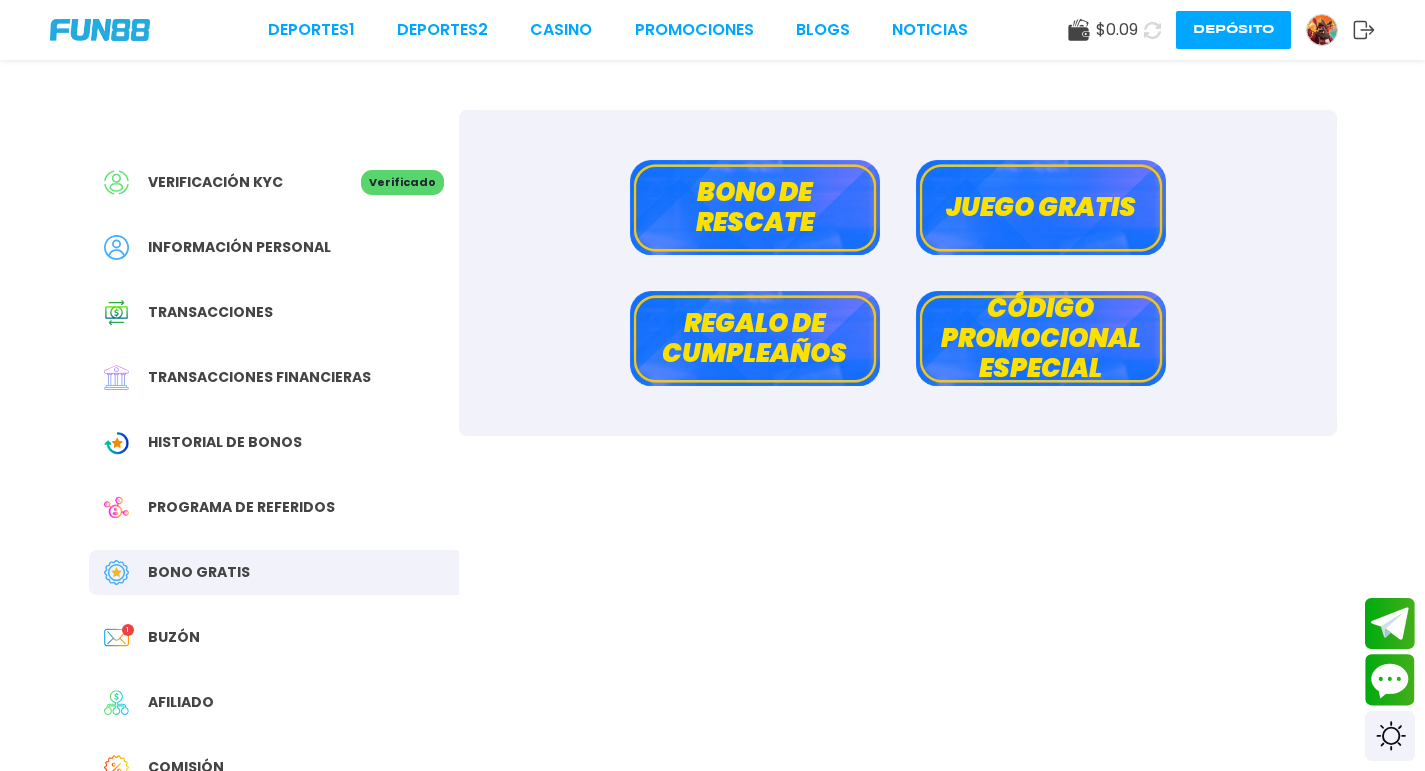 click on "Bono de rescate" at bounding box center [755, 207] 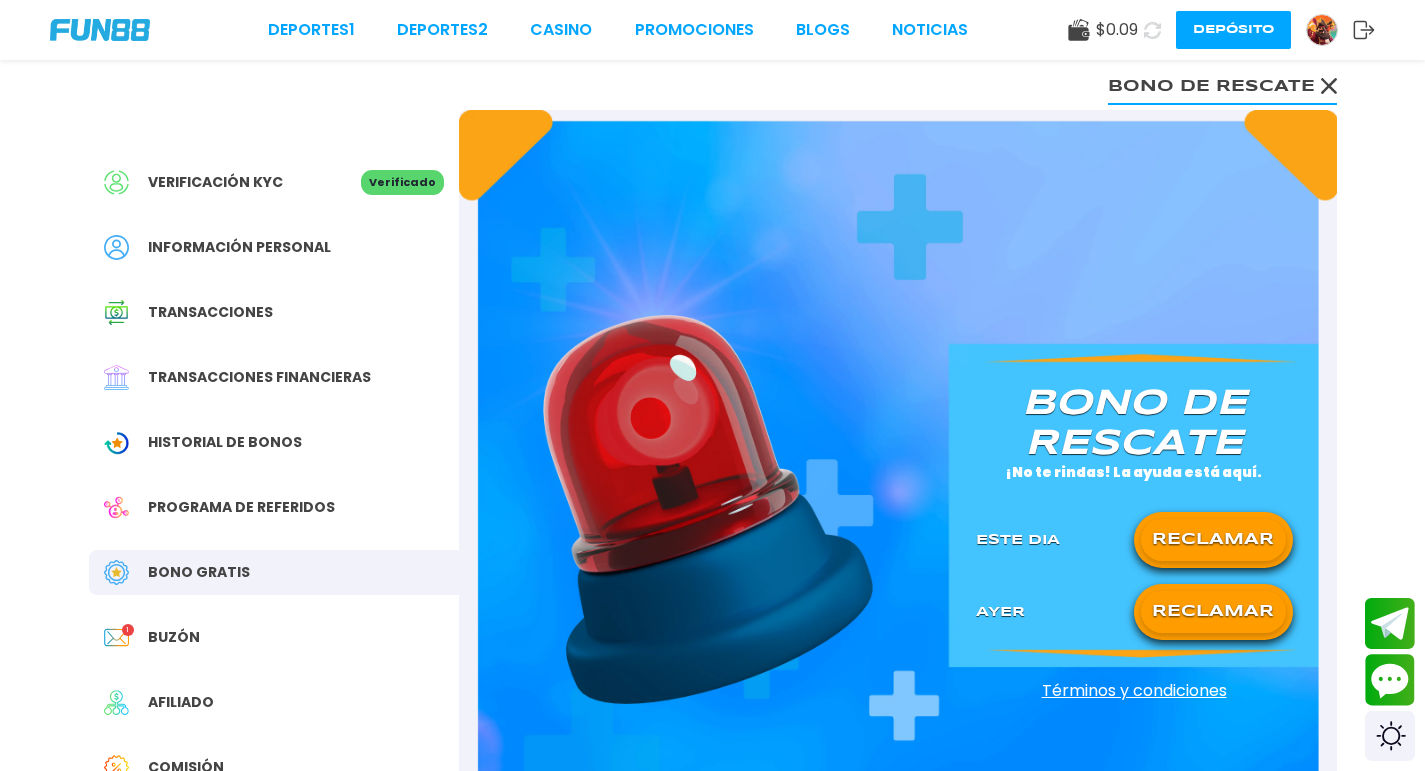click on "RECLAMAR" at bounding box center [1213, 540] 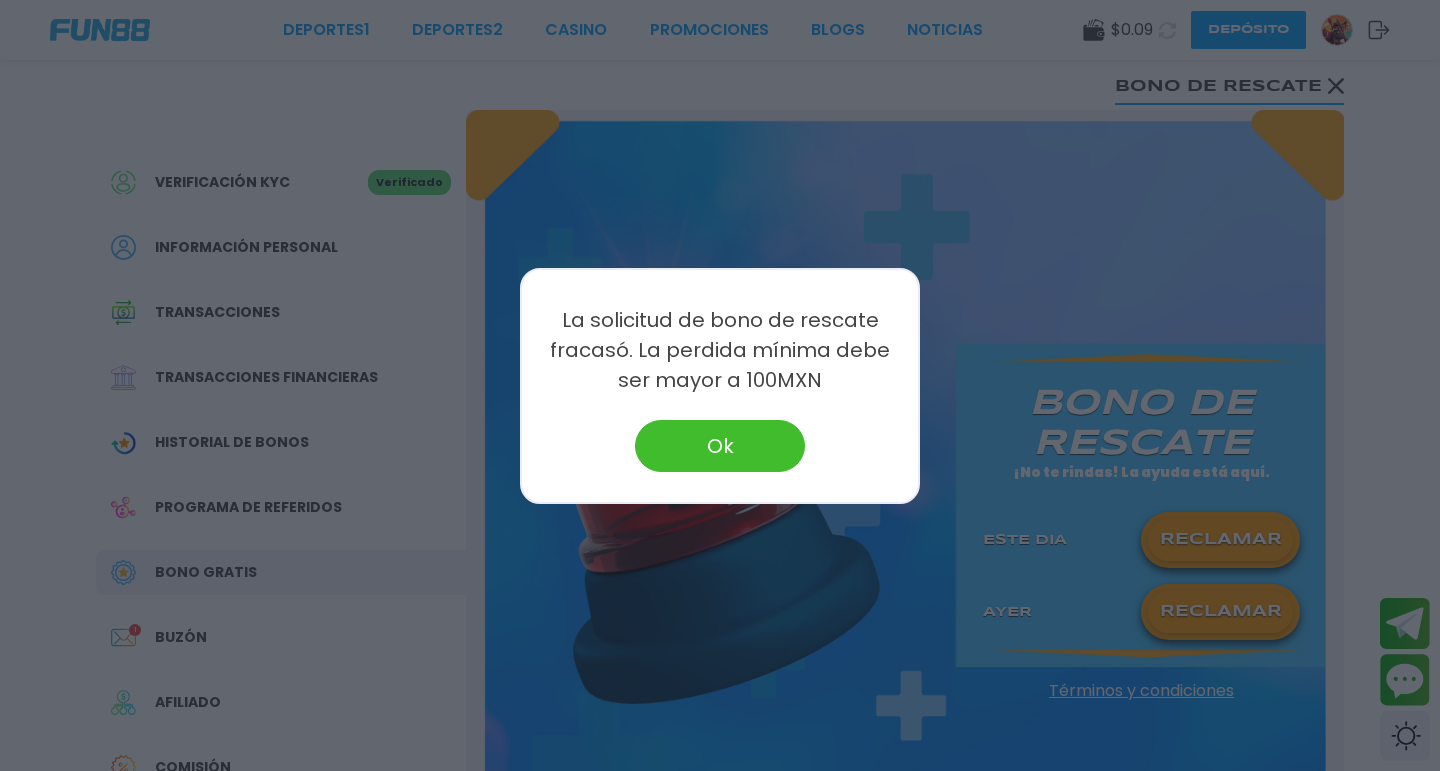 click on "Ok" at bounding box center (720, 446) 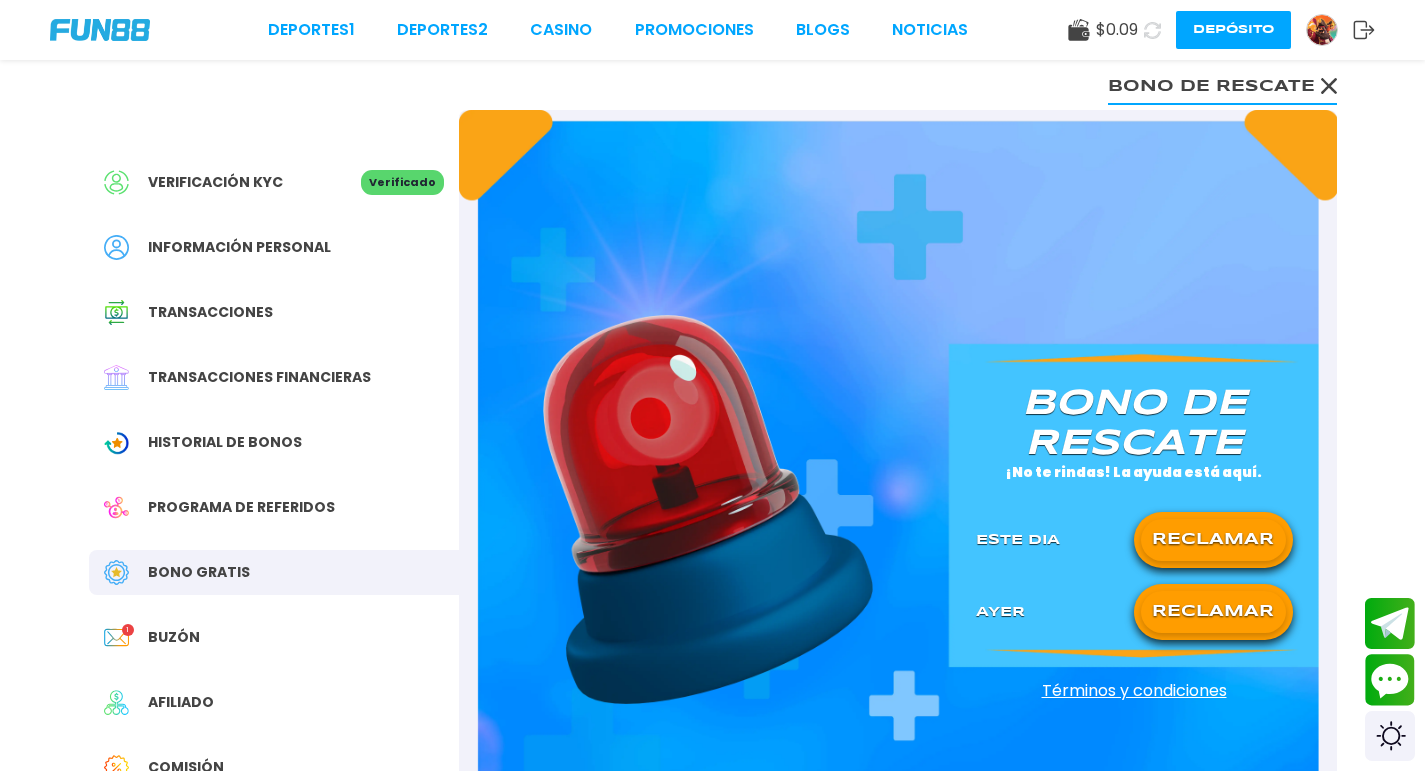 click on "RECLAMAR" at bounding box center (1213, 612) 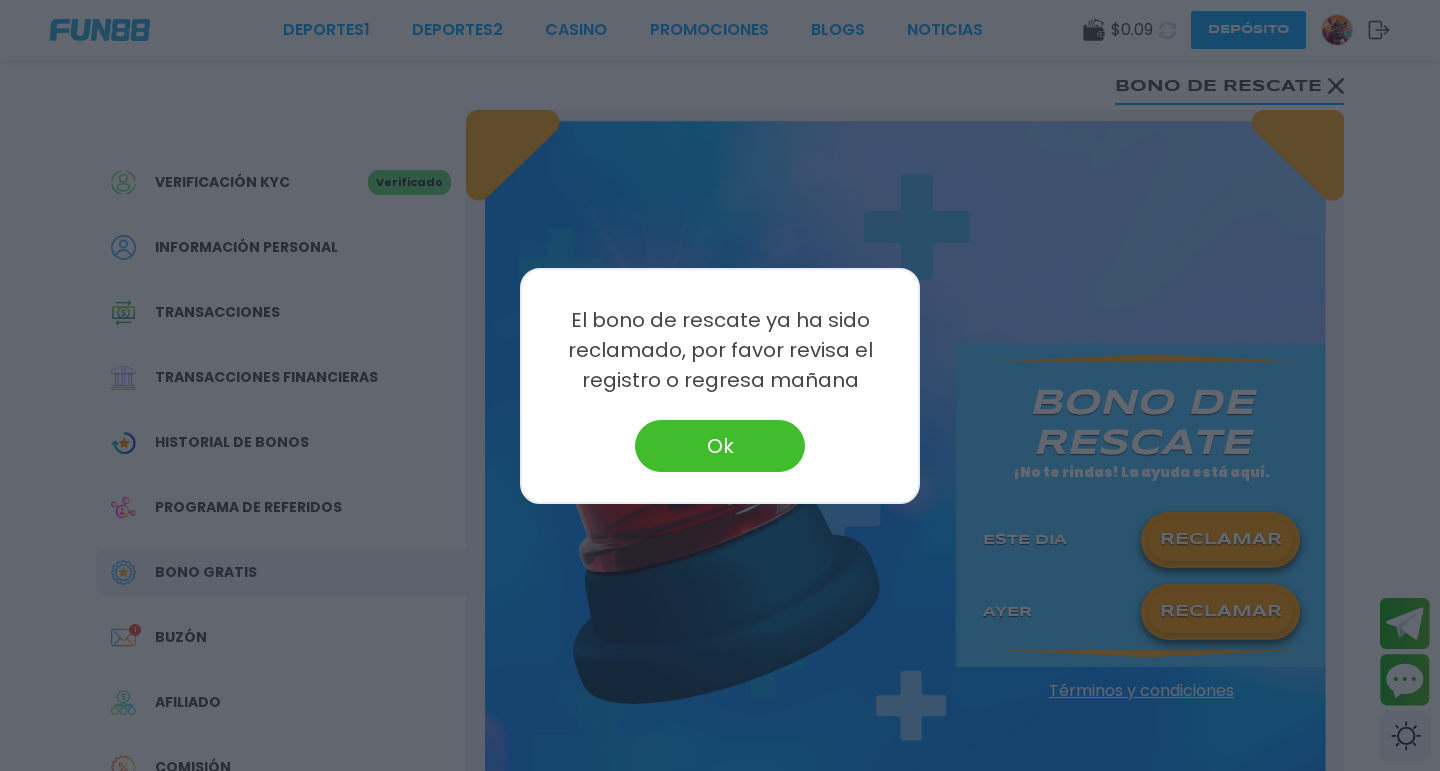 click on "Ok" at bounding box center (720, 446) 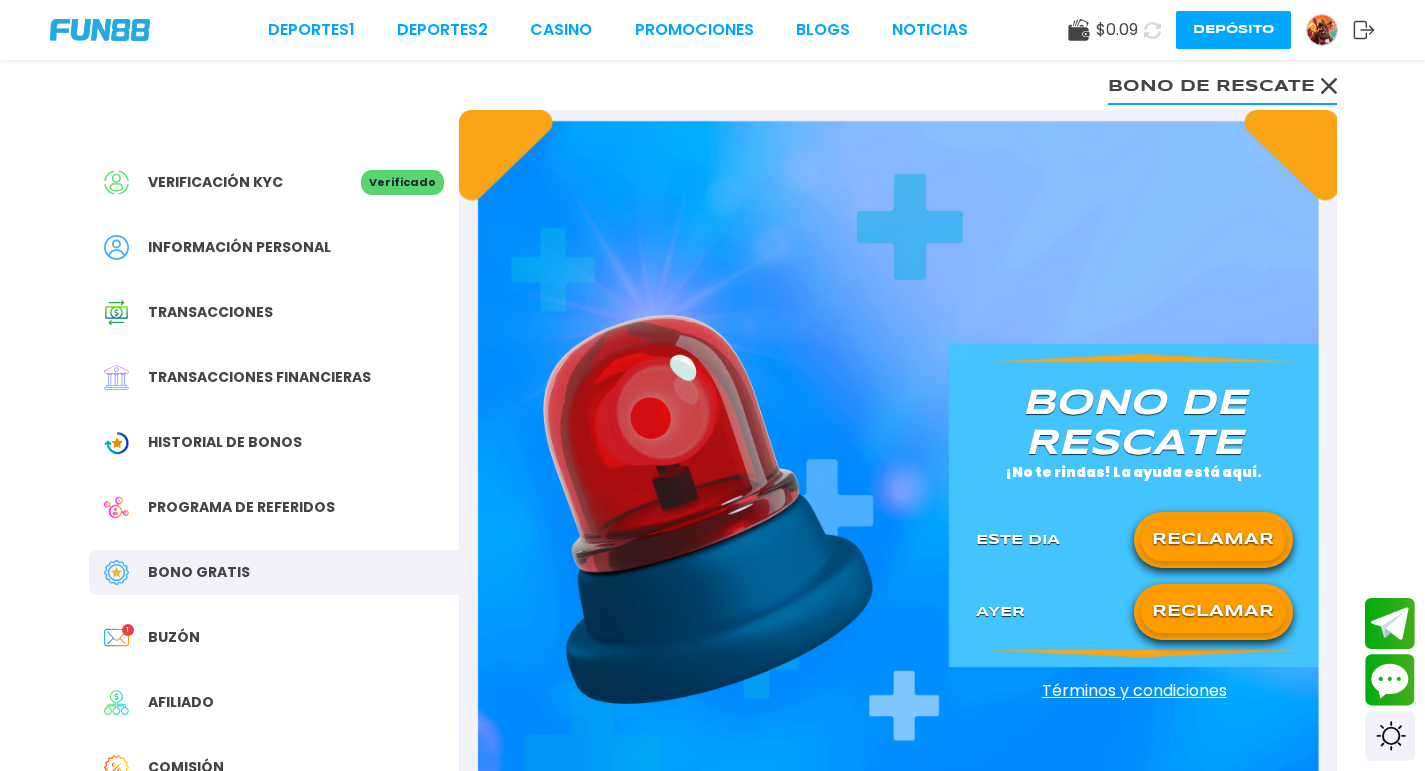 click on "RECLAMAR" at bounding box center [1213, 612] 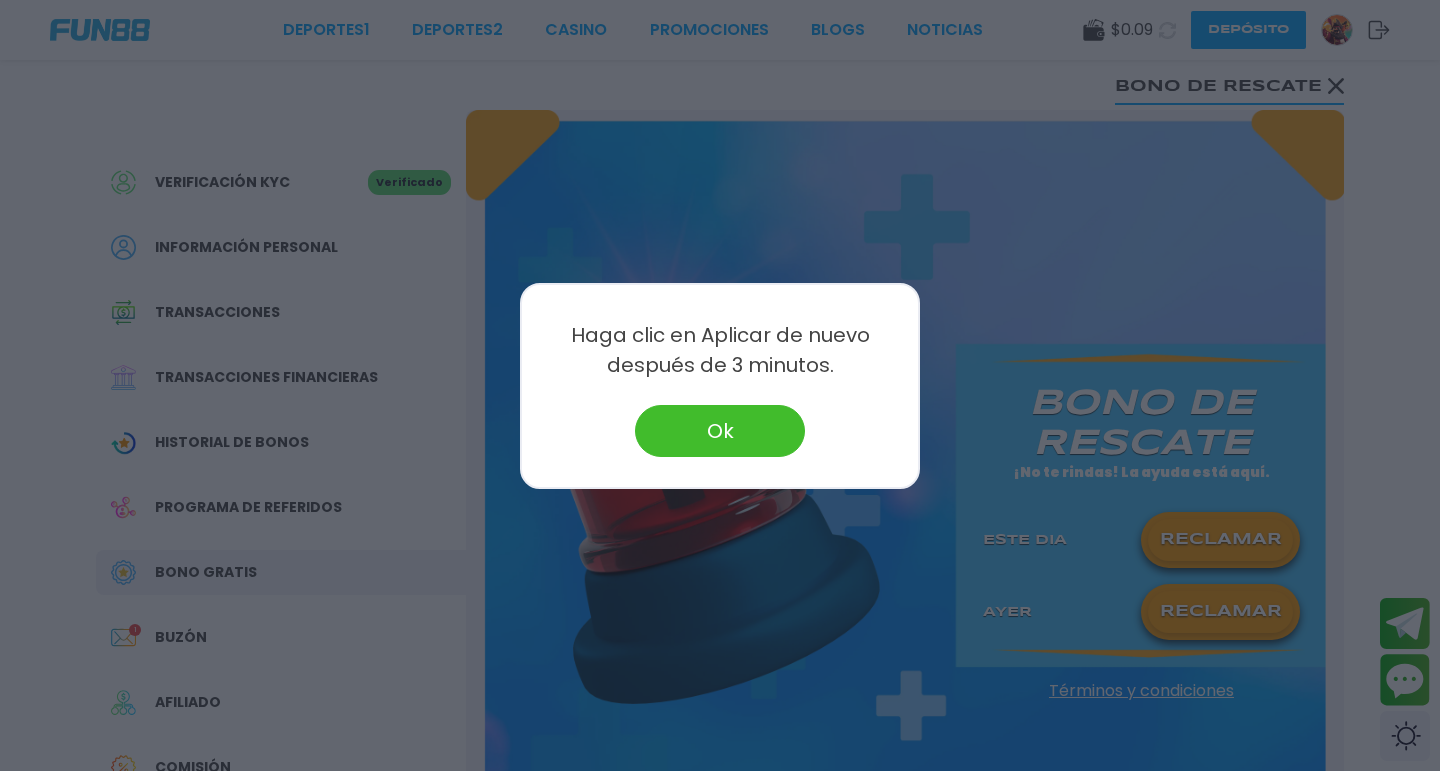 click on "Ok" at bounding box center (720, 431) 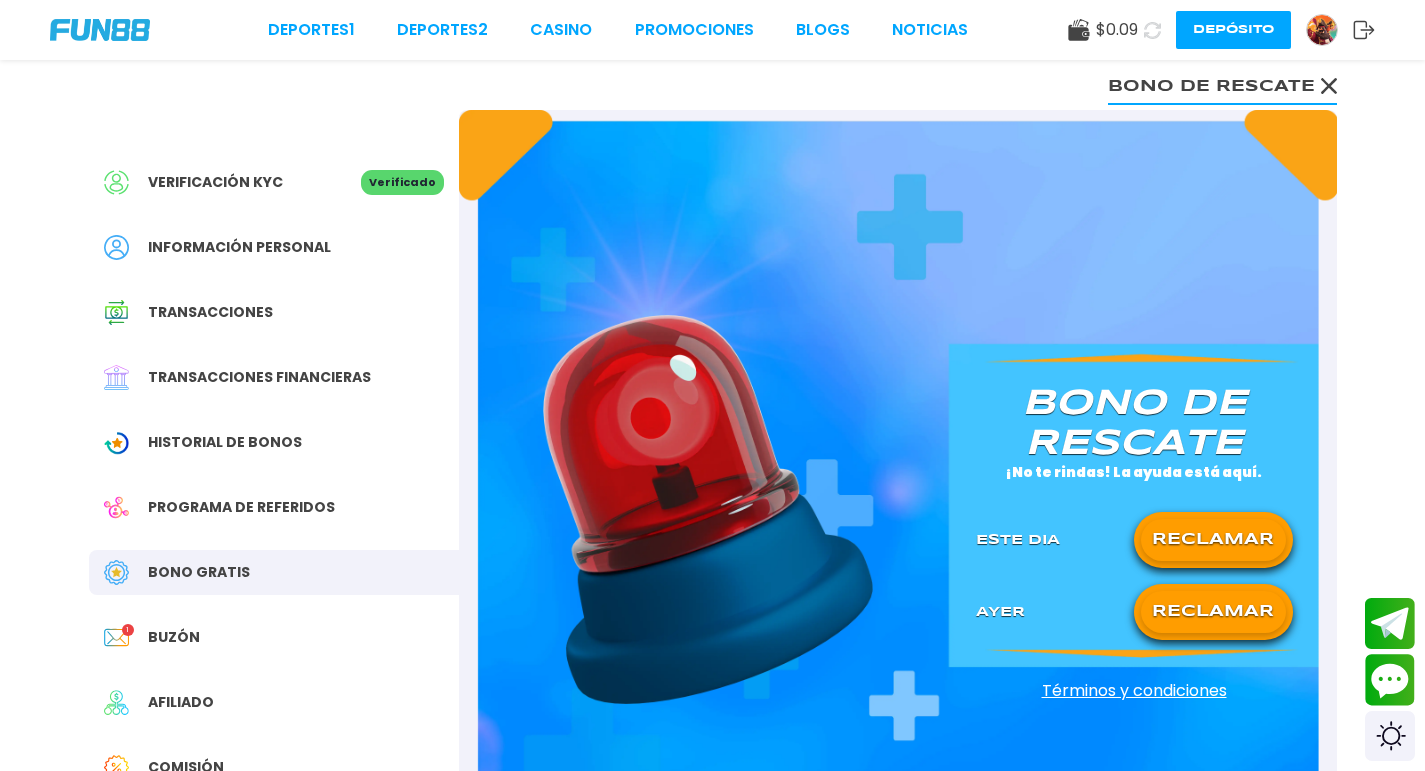 click 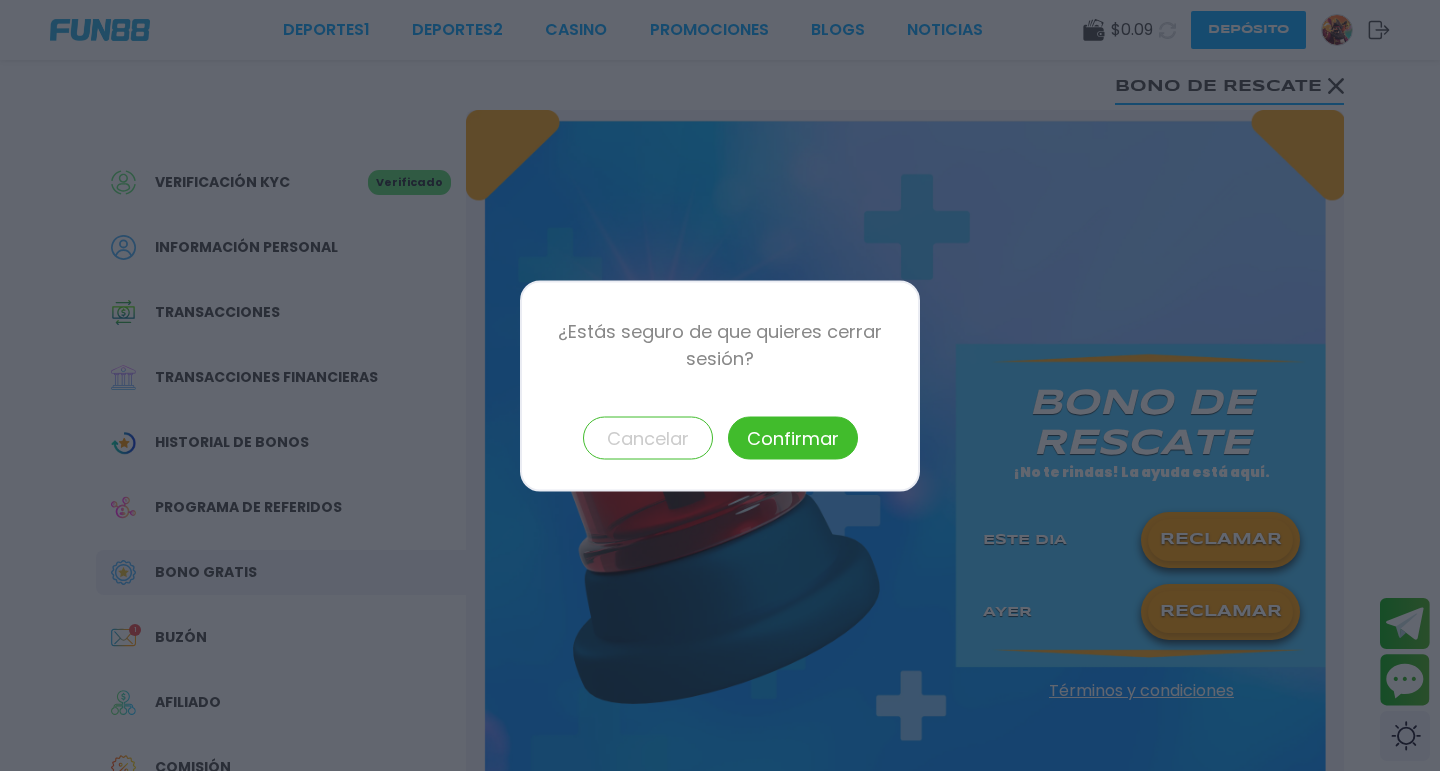 type 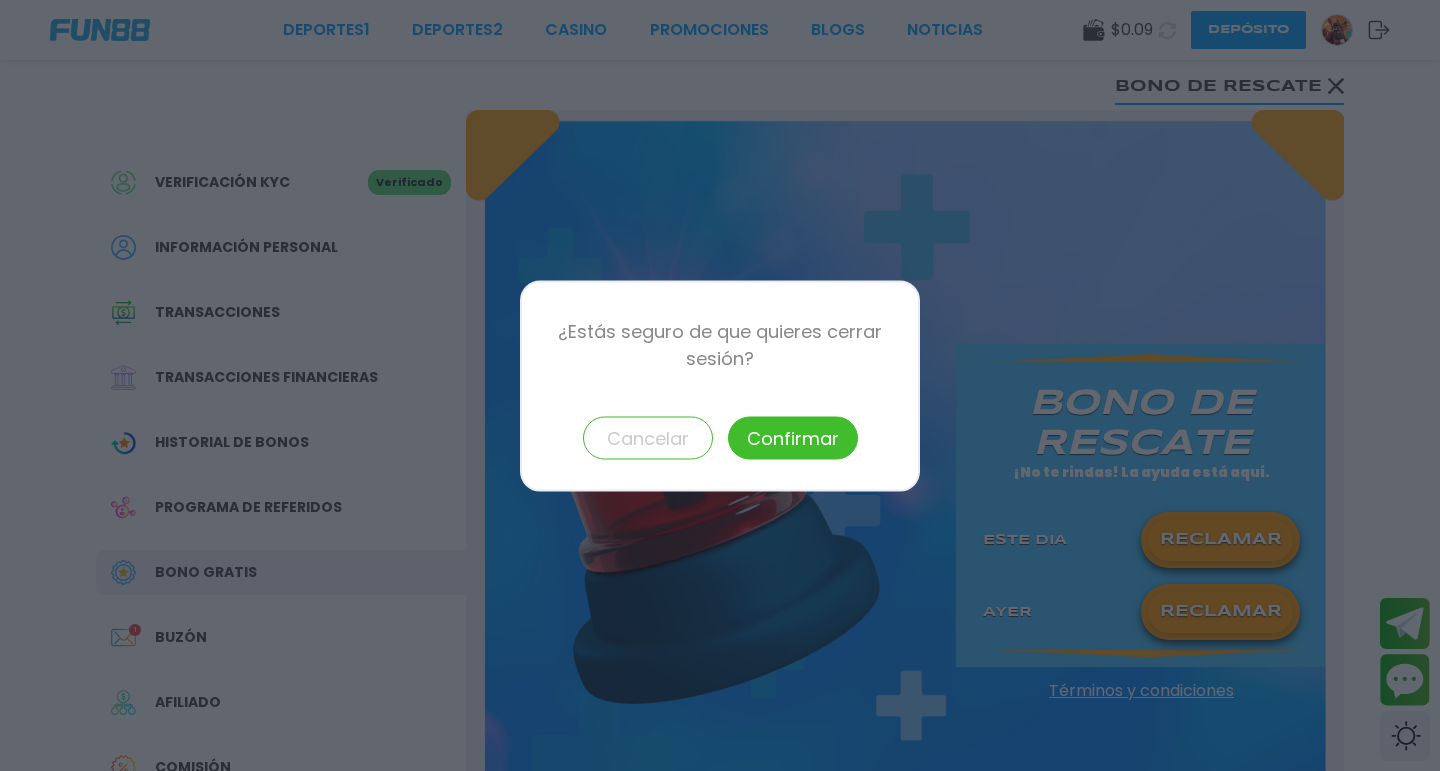 click at bounding box center [1379, 30] 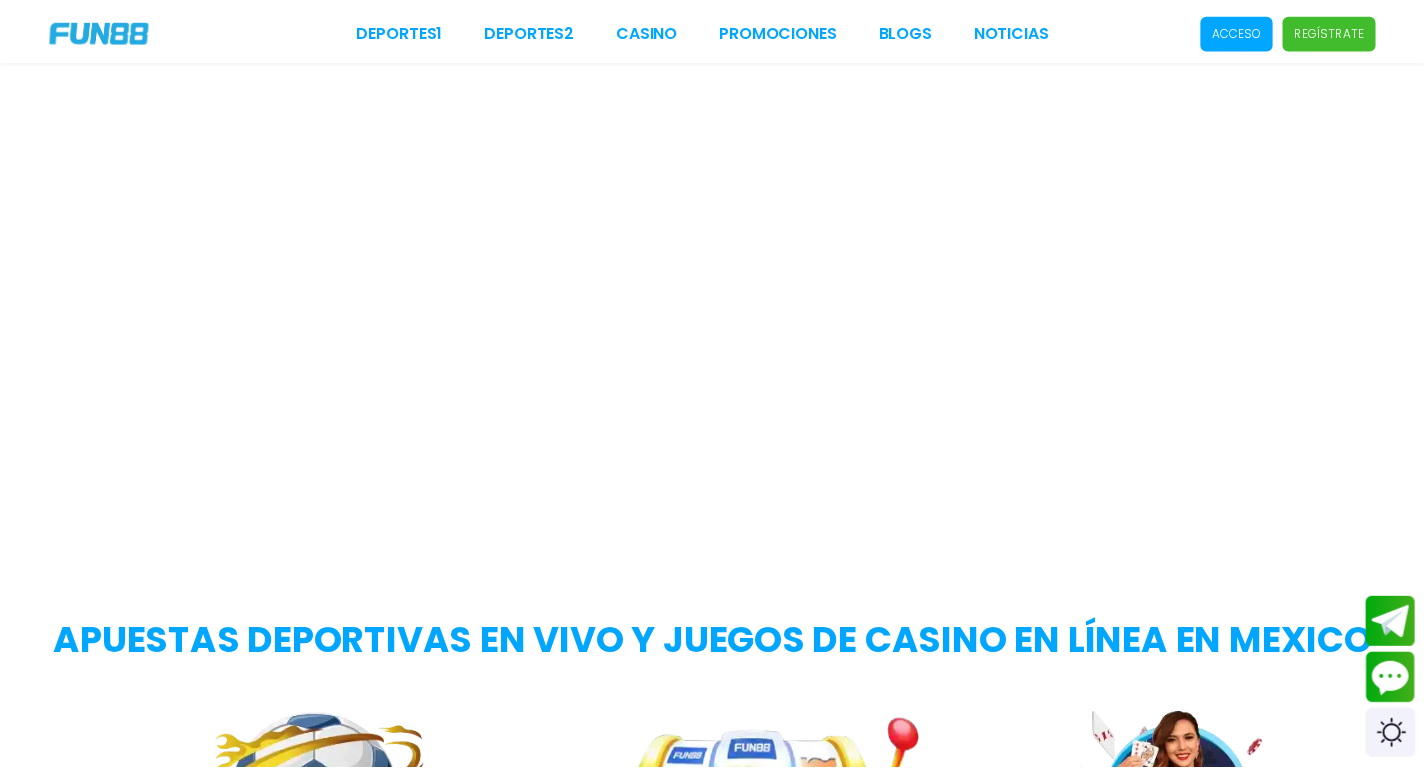 scroll, scrollTop: 0, scrollLeft: 0, axis: both 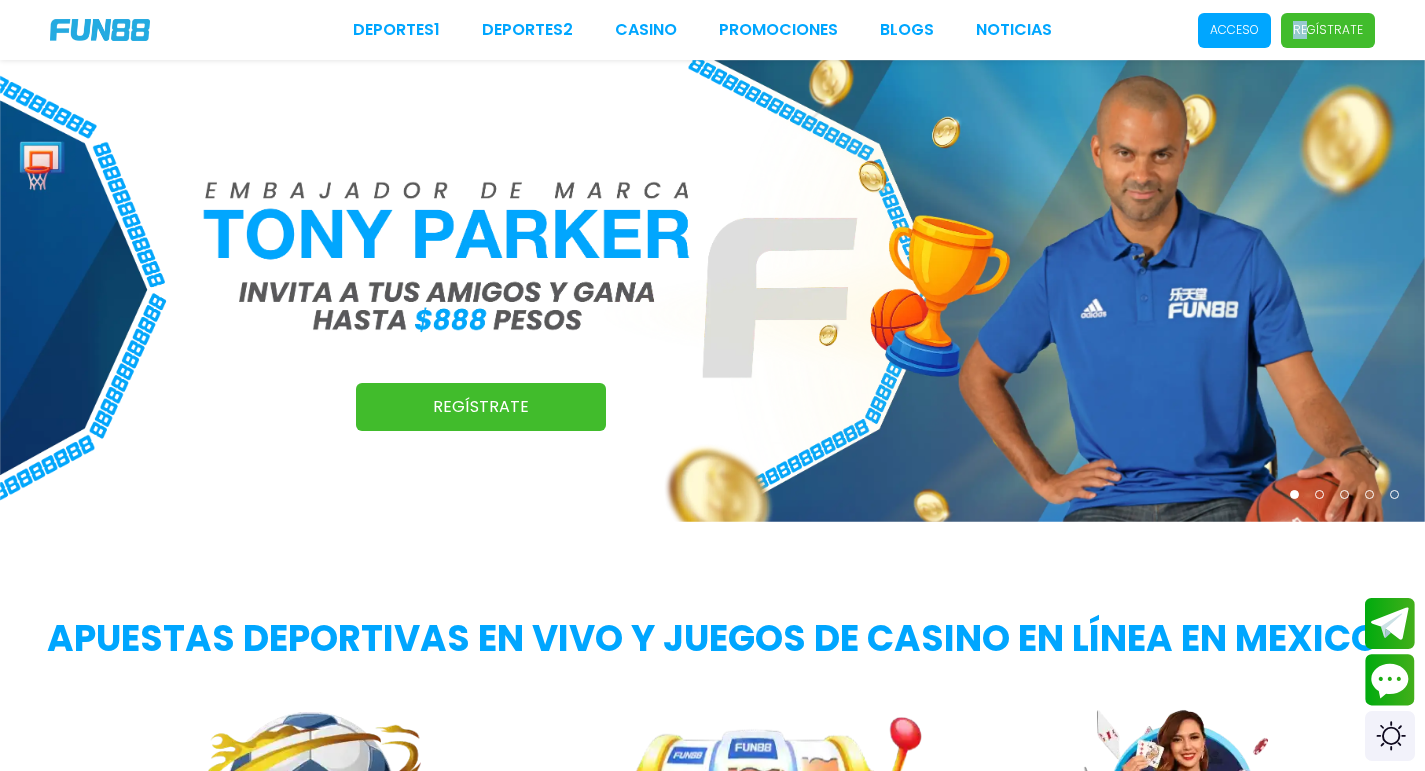 drag, startPoint x: 1314, startPoint y: 33, endPoint x: 1251, endPoint y: 31, distance: 63.03174 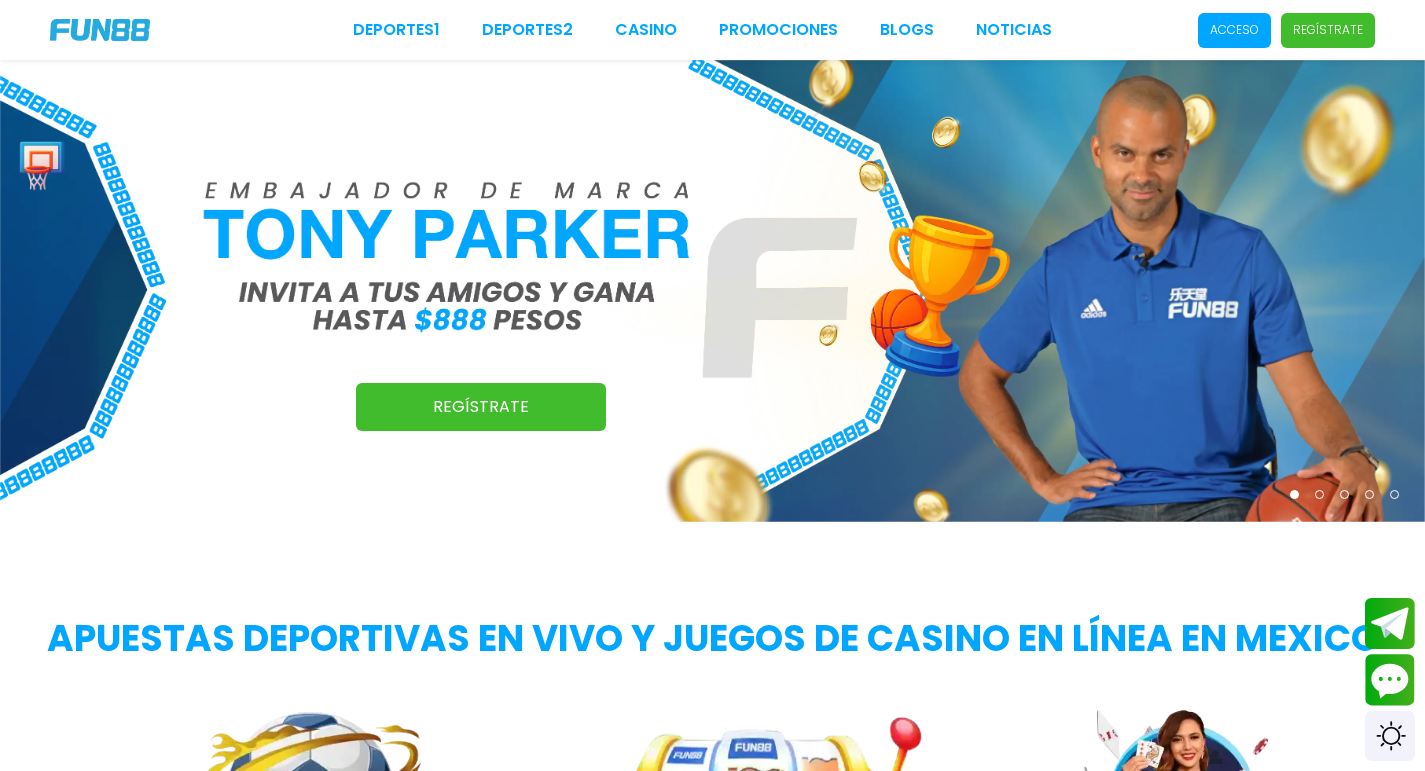 click on "Acceso" at bounding box center (1234, 30) 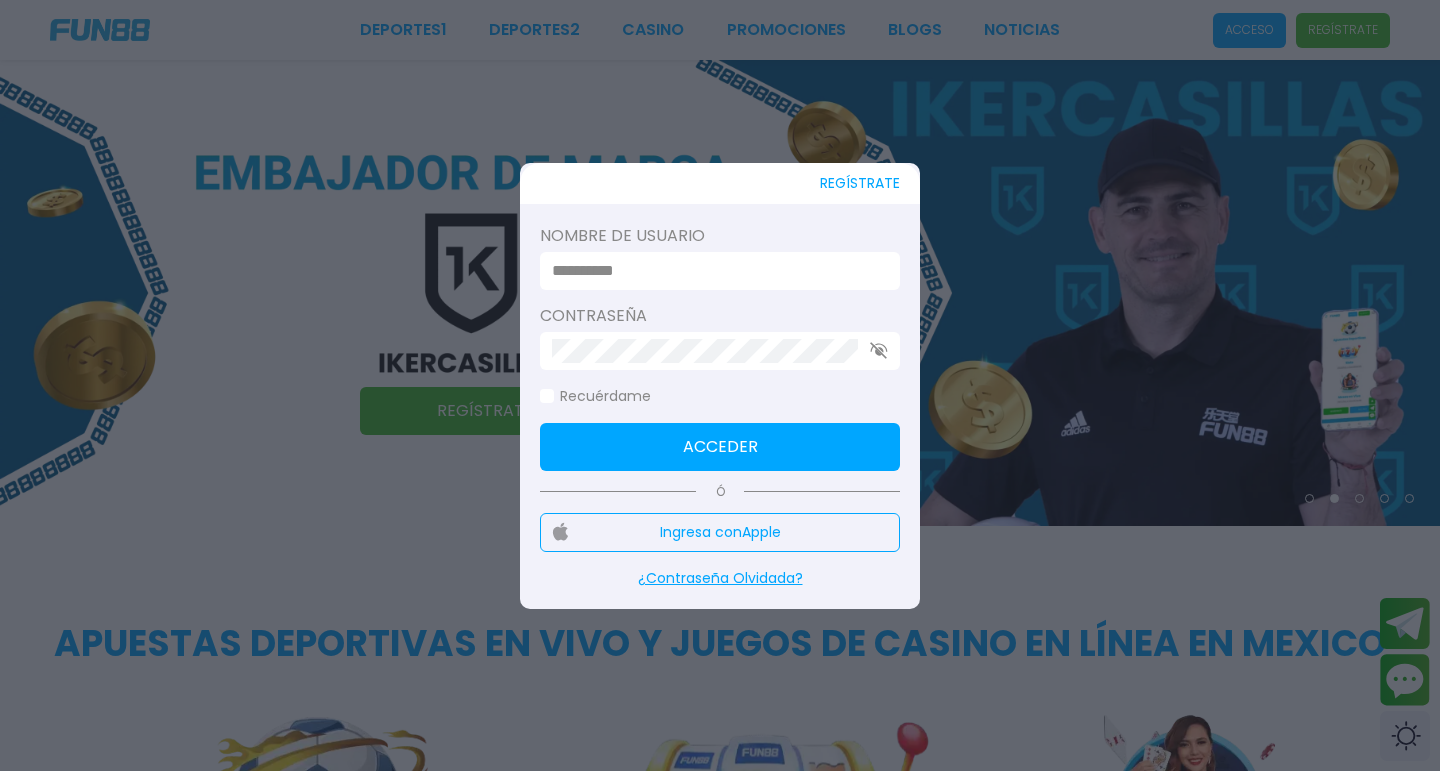 click at bounding box center [714, 271] 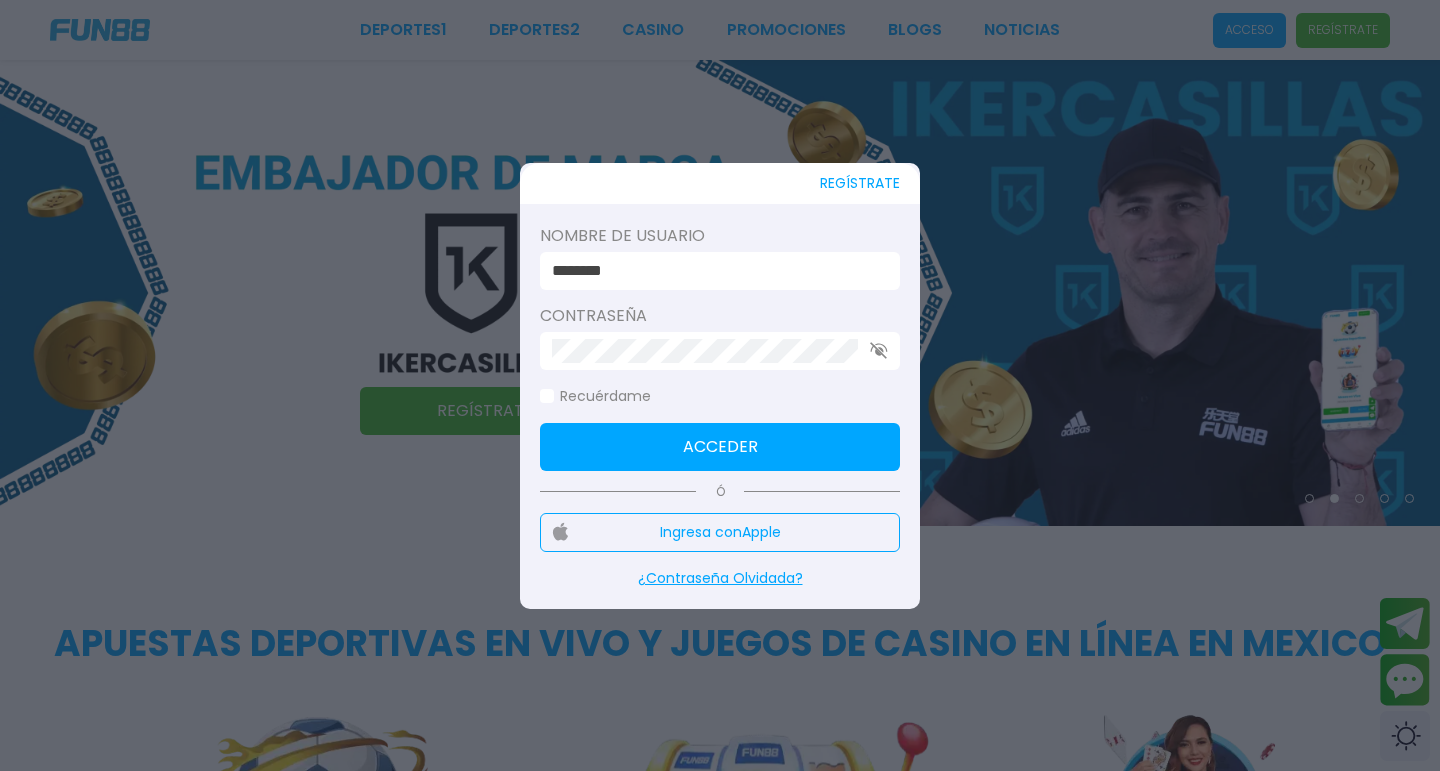 click on "Acceder" at bounding box center [720, 447] 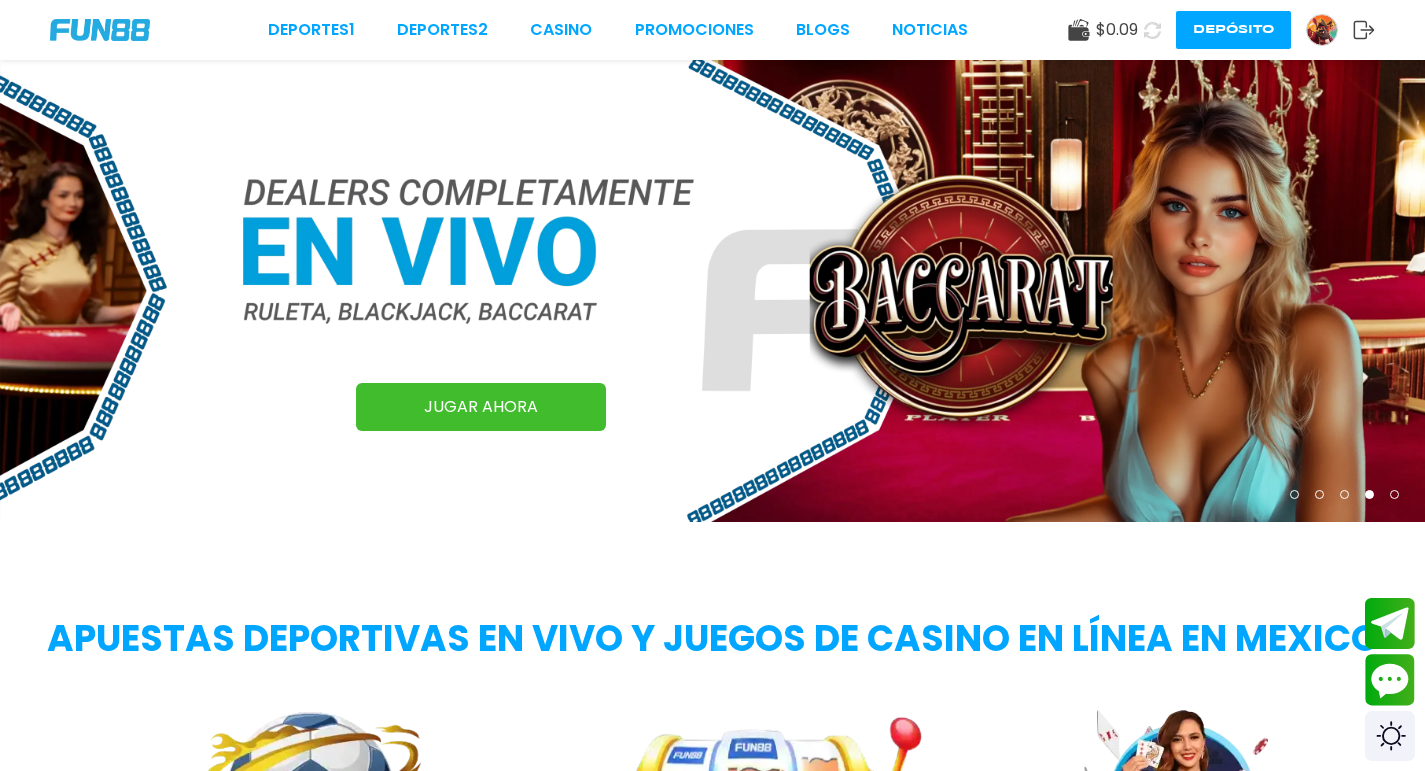 click on "$ 0.09 Depósito" at bounding box center [1221, 30] 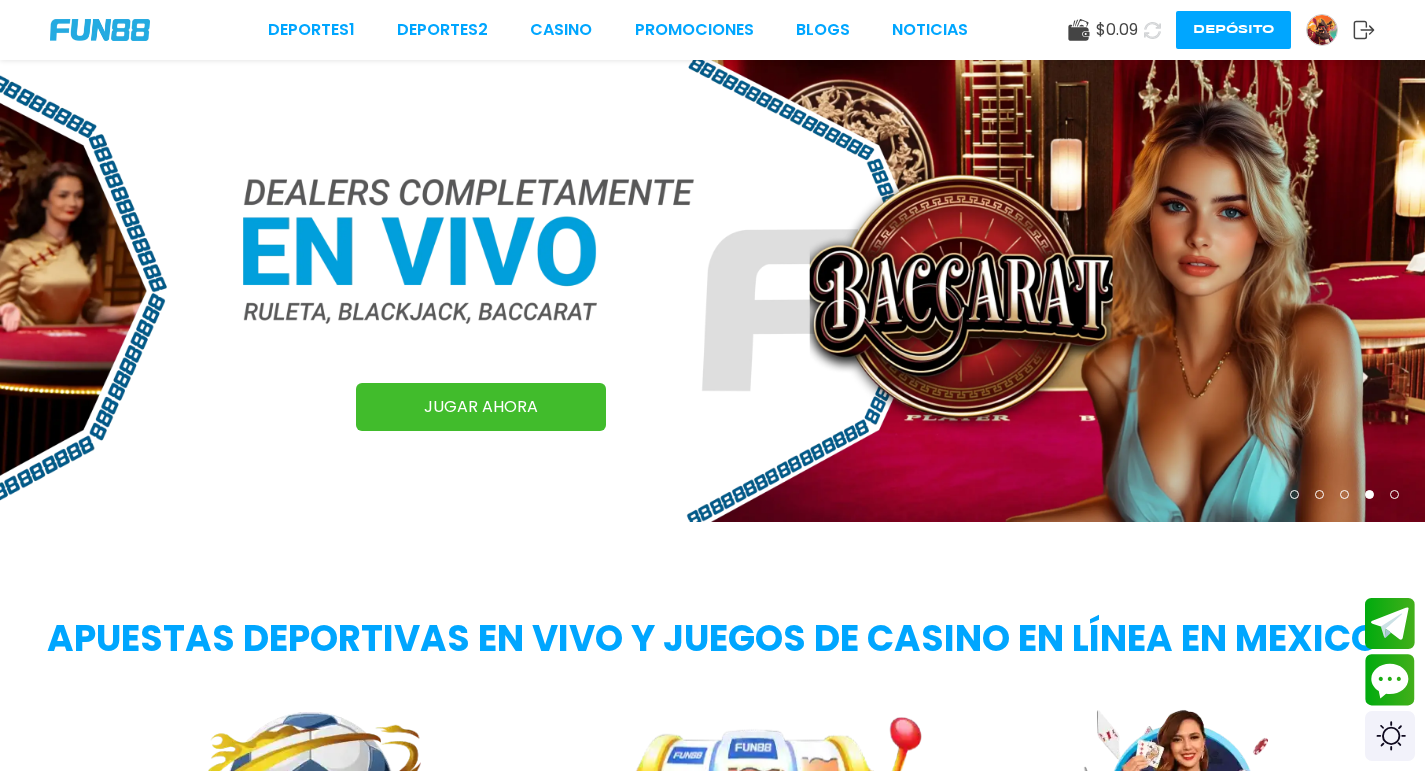 click at bounding box center (1322, 30) 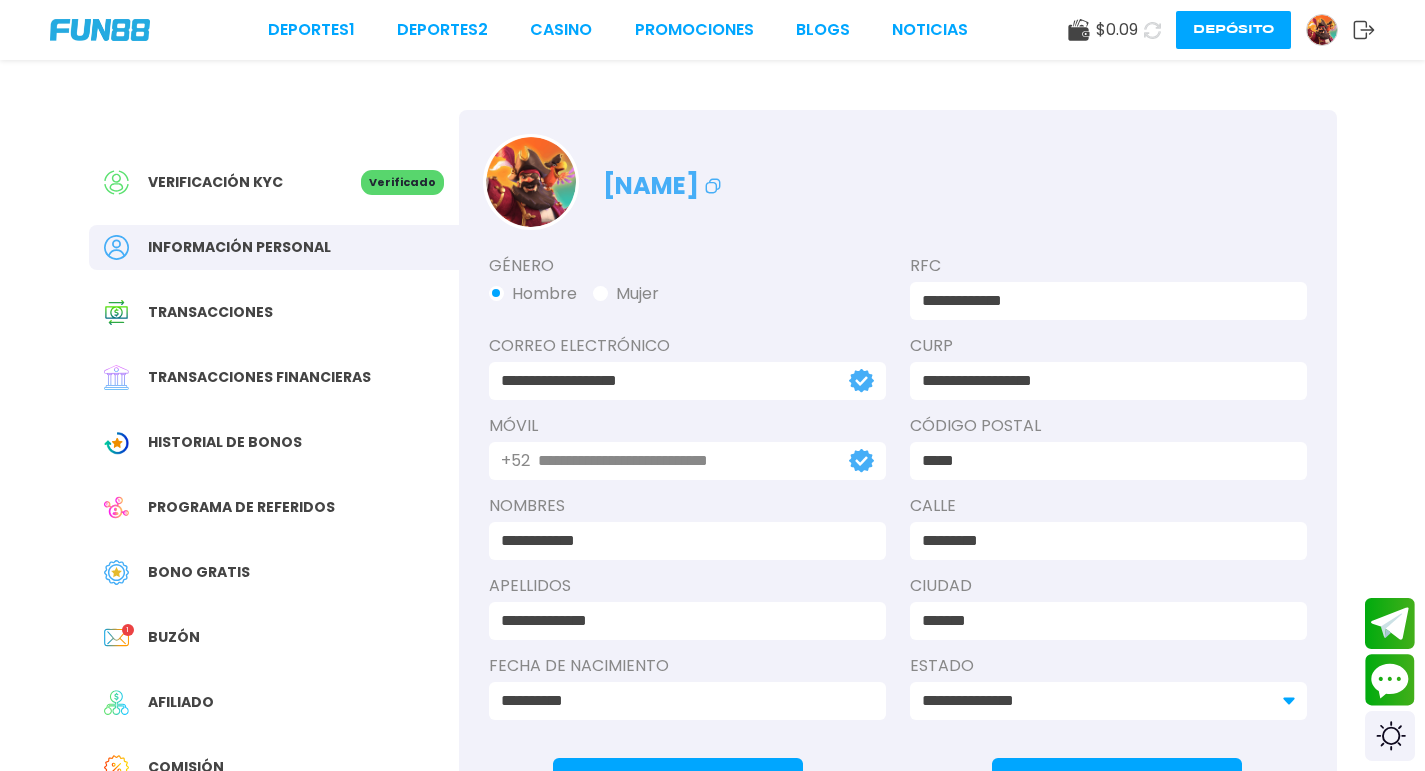 drag, startPoint x: 217, startPoint y: 614, endPoint x: 226, endPoint y: 591, distance: 24.698177 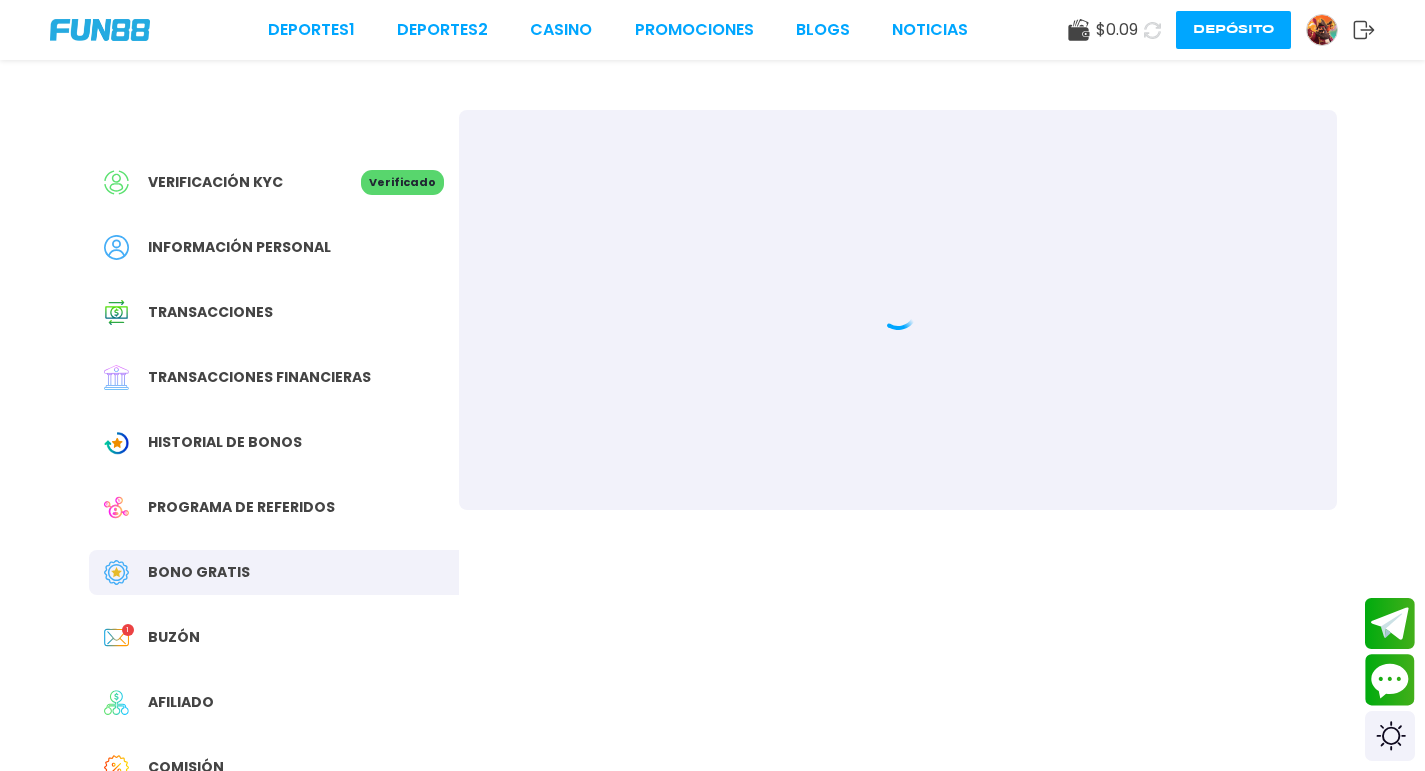 click on "Buzón 1" at bounding box center [274, 637] 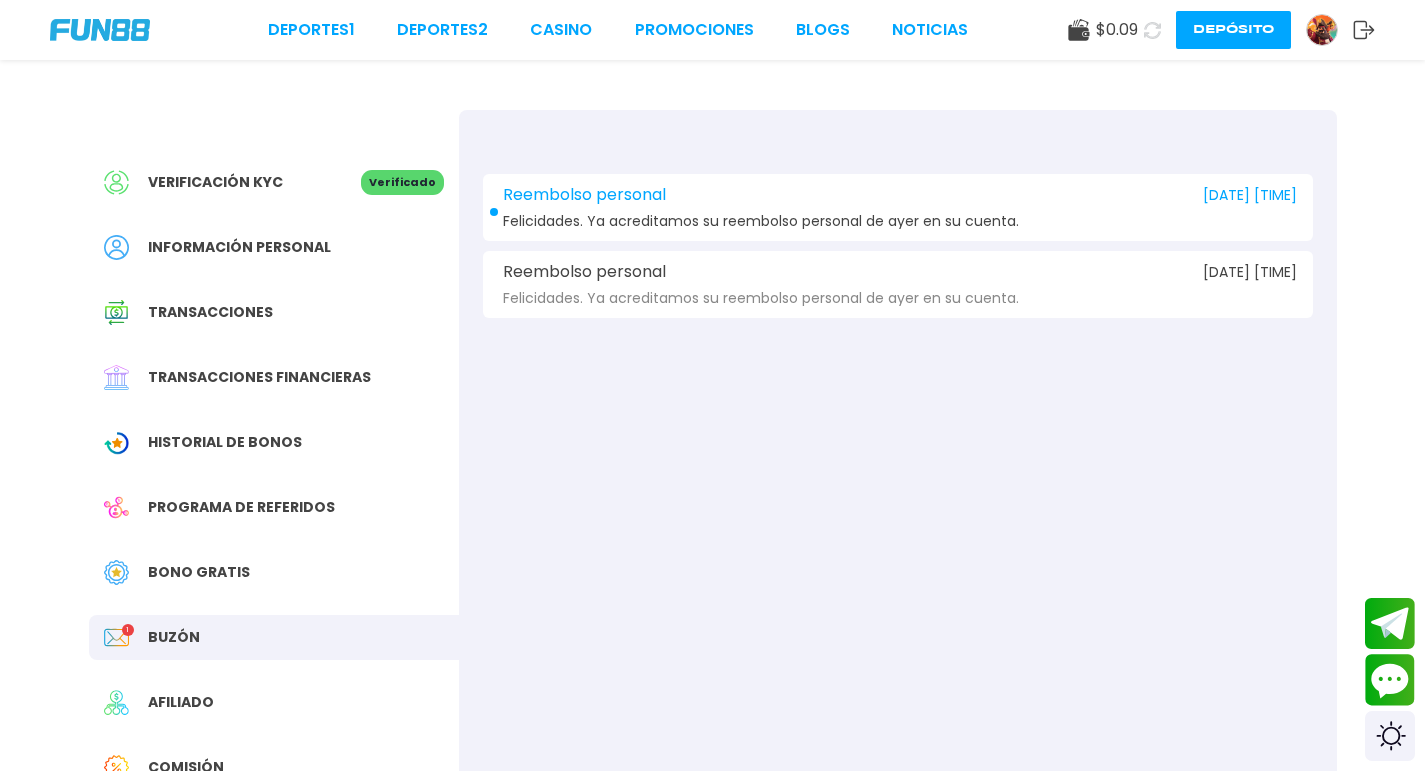 click on "Bono Gratis" at bounding box center (199, 572) 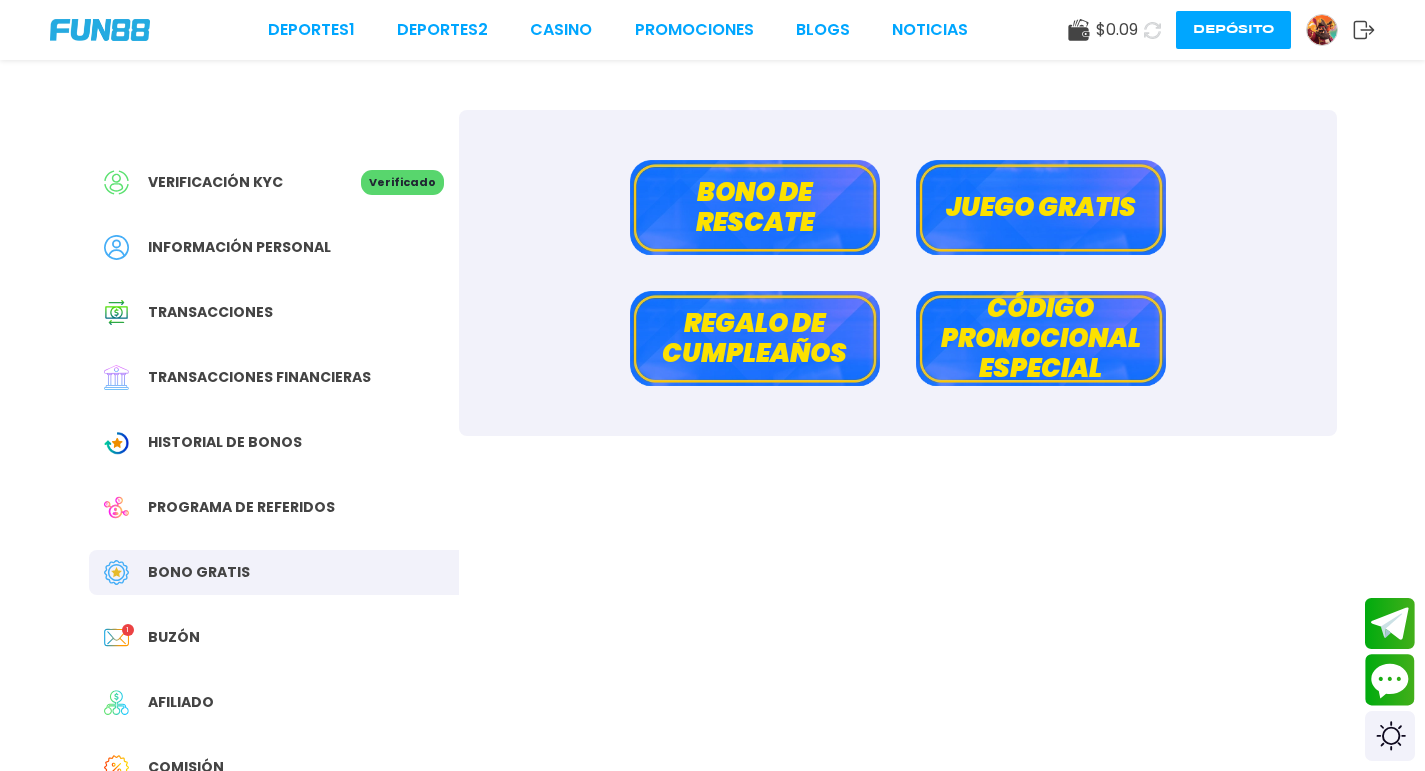 click on "Bono de rescate" at bounding box center [755, 207] 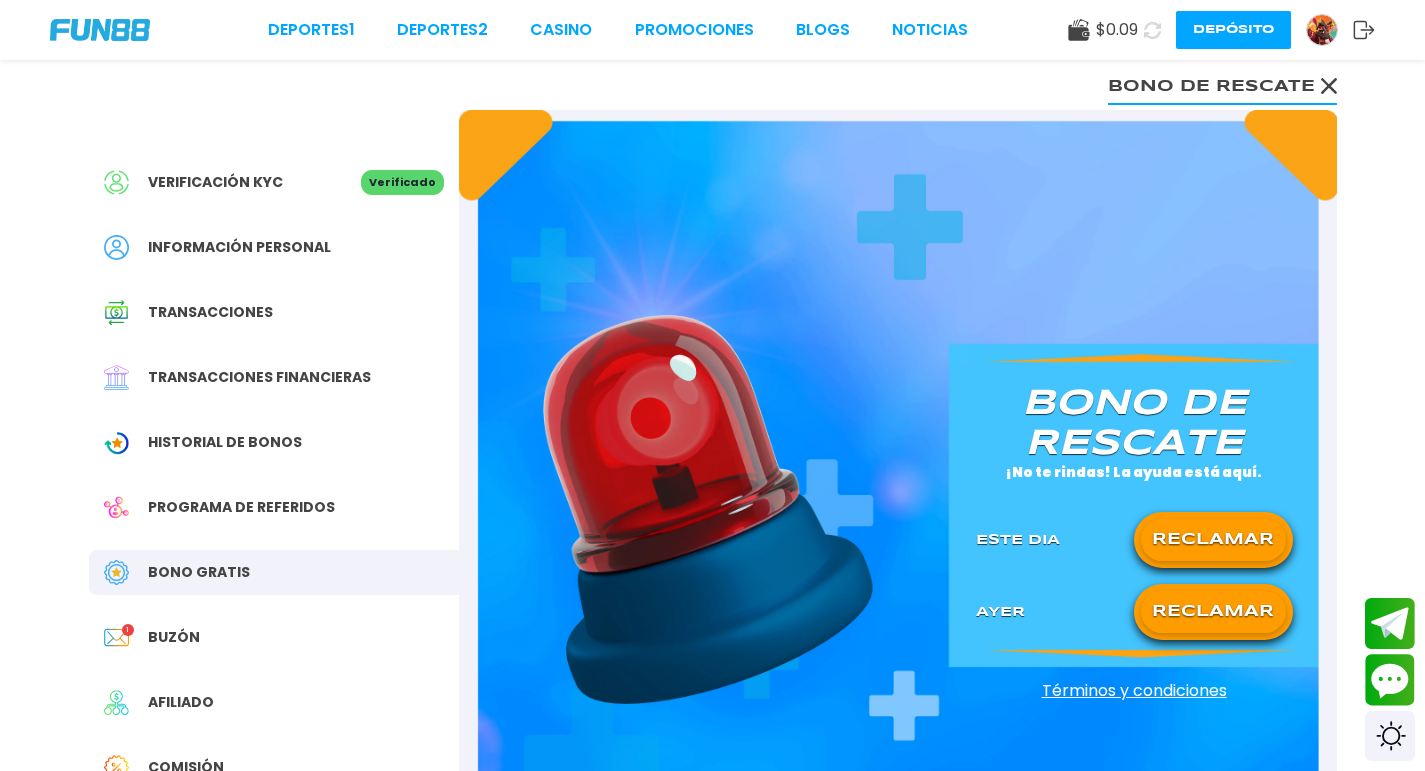 click on "RECLAMAR" at bounding box center (1213, 612) 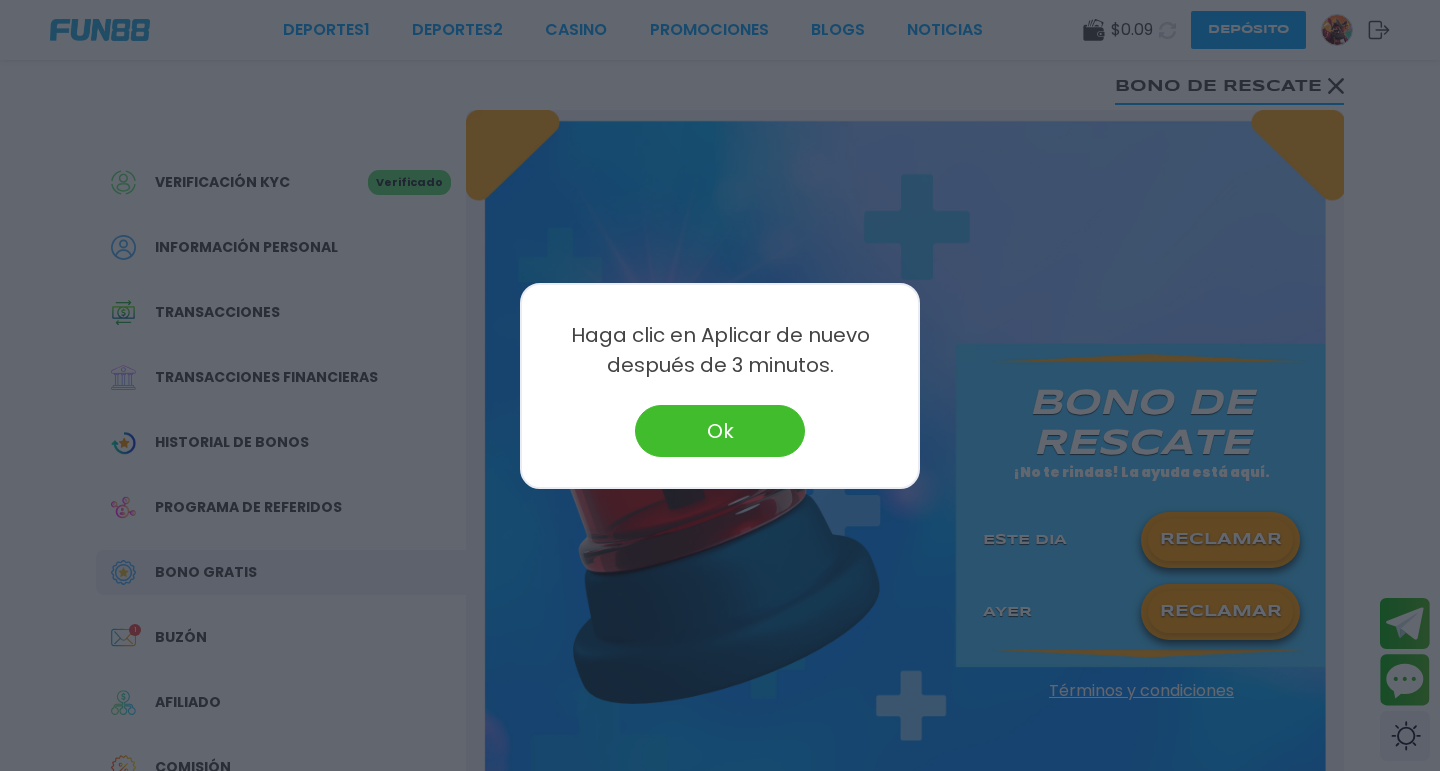 click on "Haga clic en Aplicar de nuevo después de 3 minutos. Ok" at bounding box center [720, 386] 